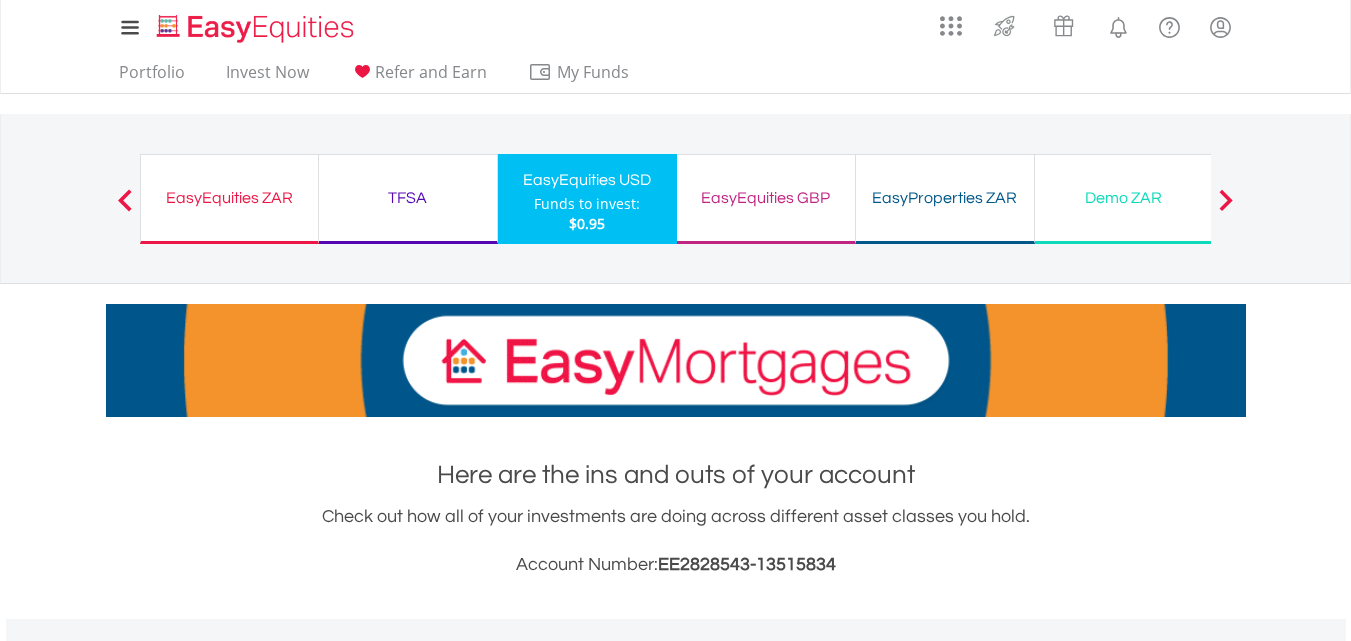 scroll, scrollTop: 0, scrollLeft: 0, axis: both 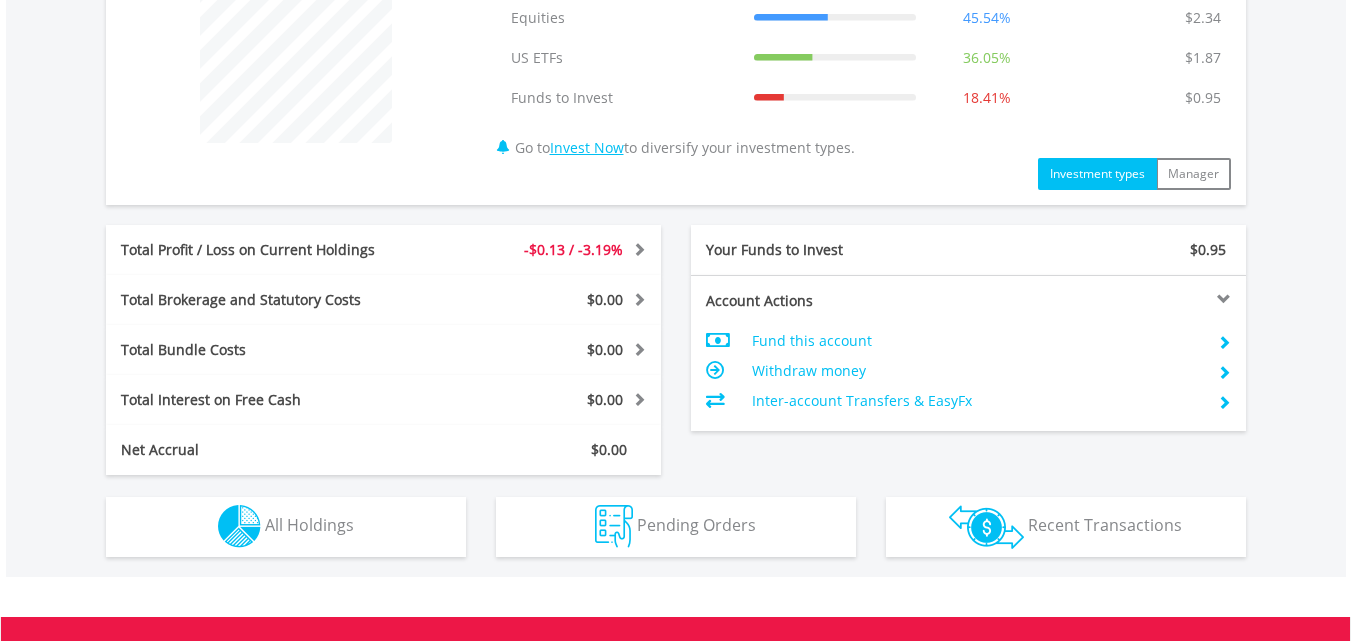 click on "Inter-account Transfers & EasyFx" at bounding box center (976, 401) 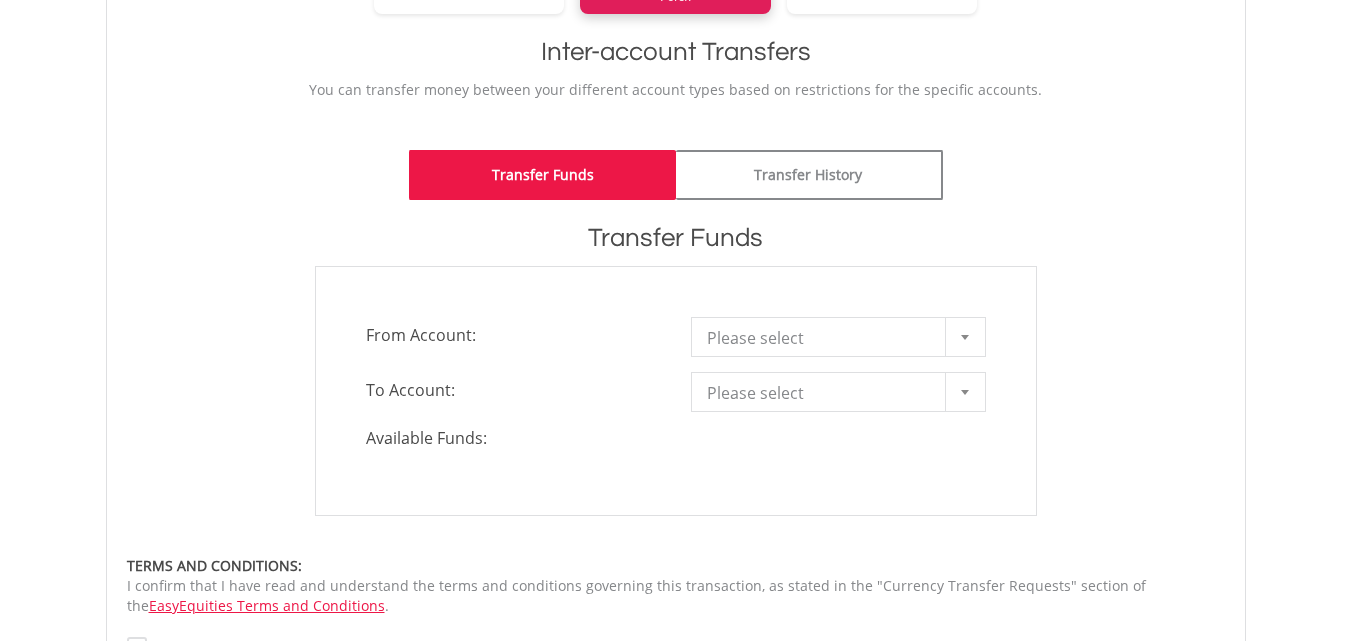 scroll, scrollTop: 437, scrollLeft: 0, axis: vertical 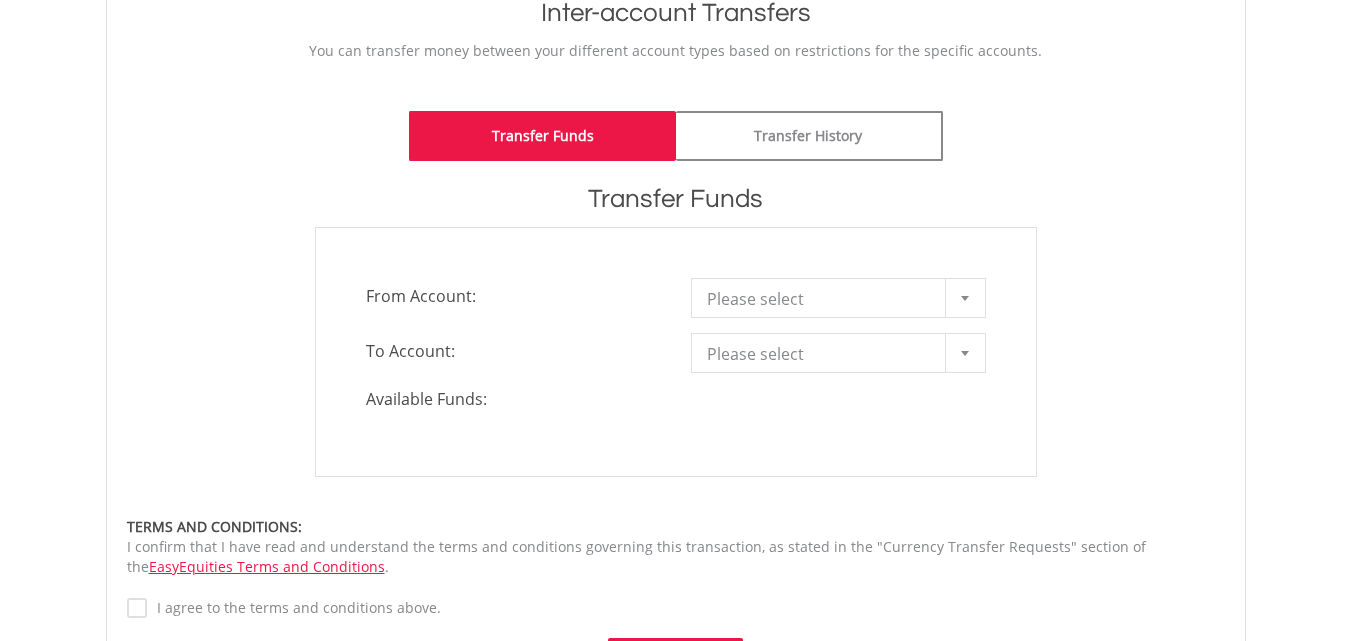 click on "Please select" at bounding box center (823, 299) 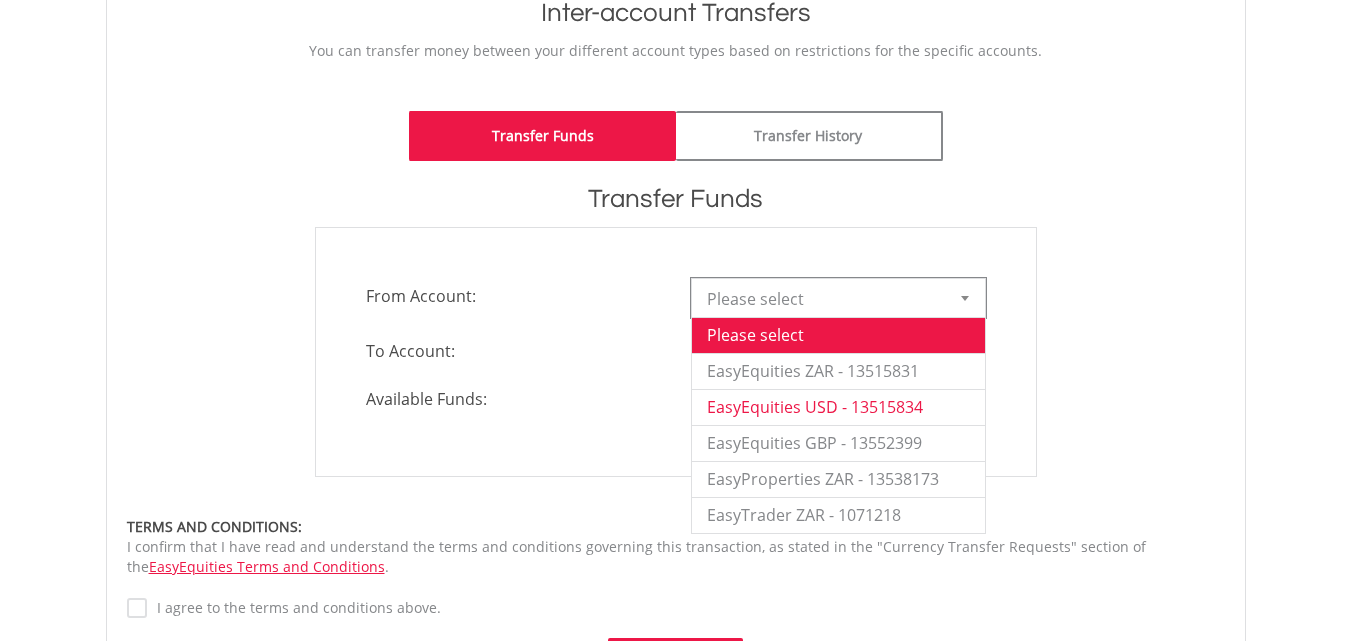 click on "EasyEquities USD - 13515834" at bounding box center (838, 407) 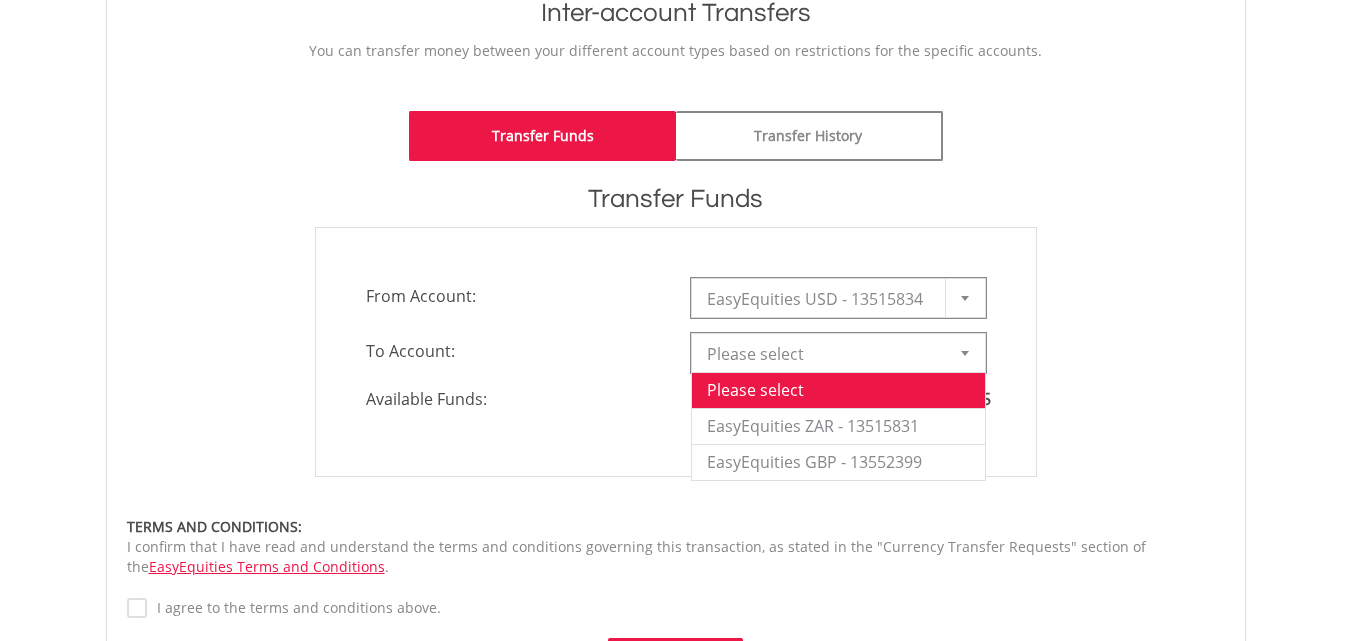 click on "Please select" at bounding box center (823, 354) 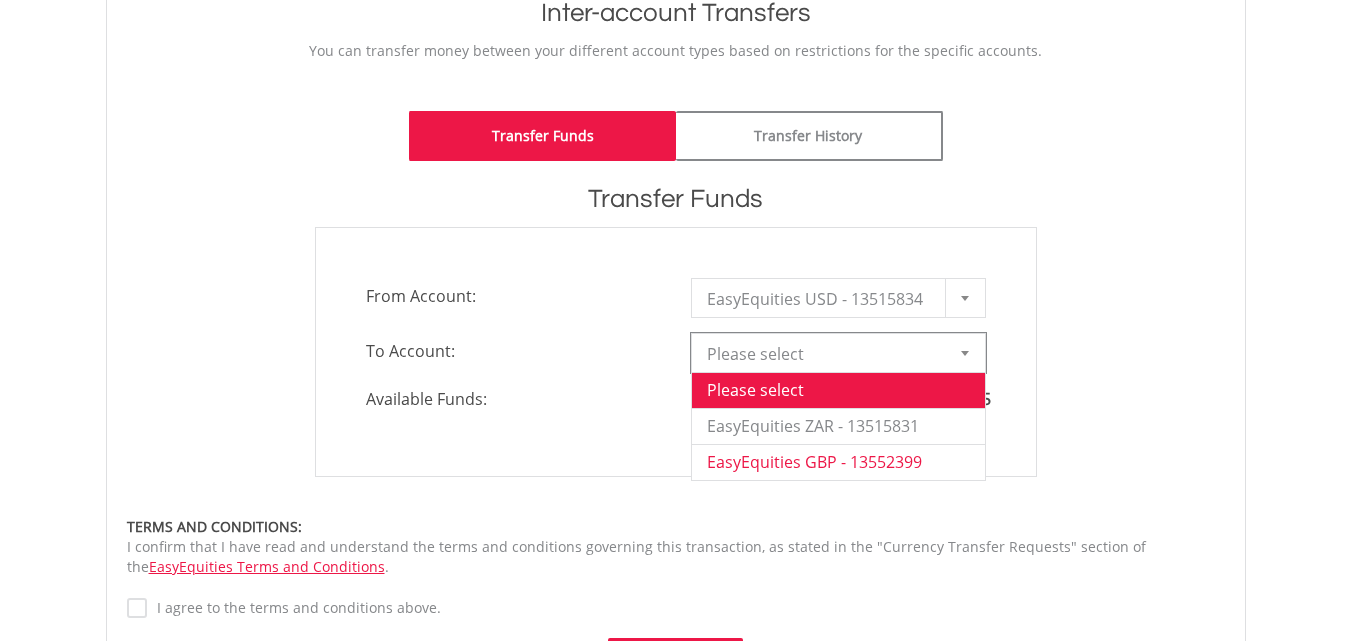 click on "EasyEquities GBP - 13552399" at bounding box center [838, 462] 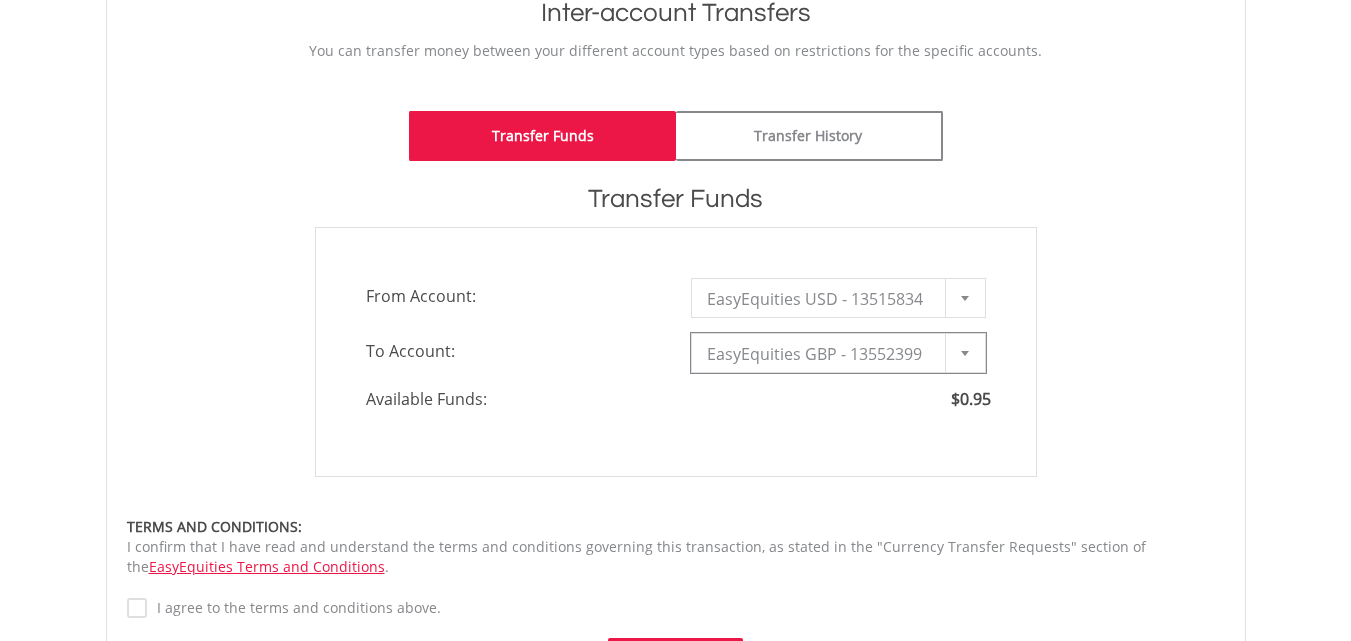 type on "*" 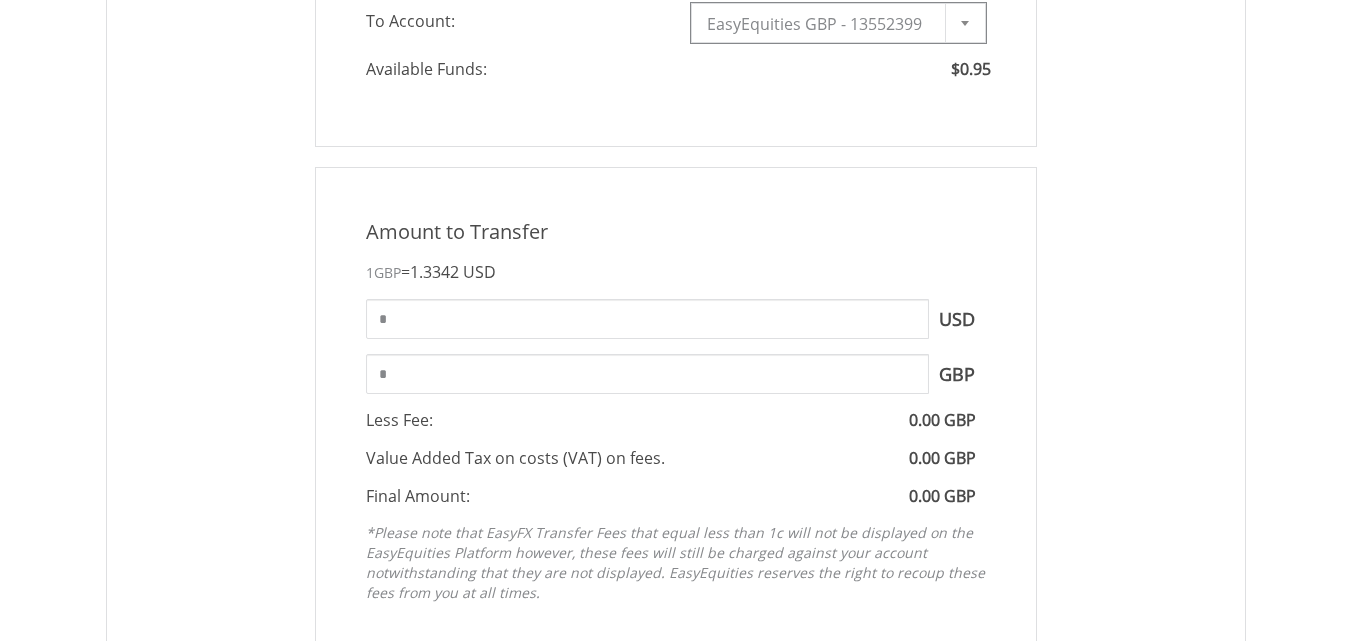 scroll, scrollTop: 827, scrollLeft: 0, axis: vertical 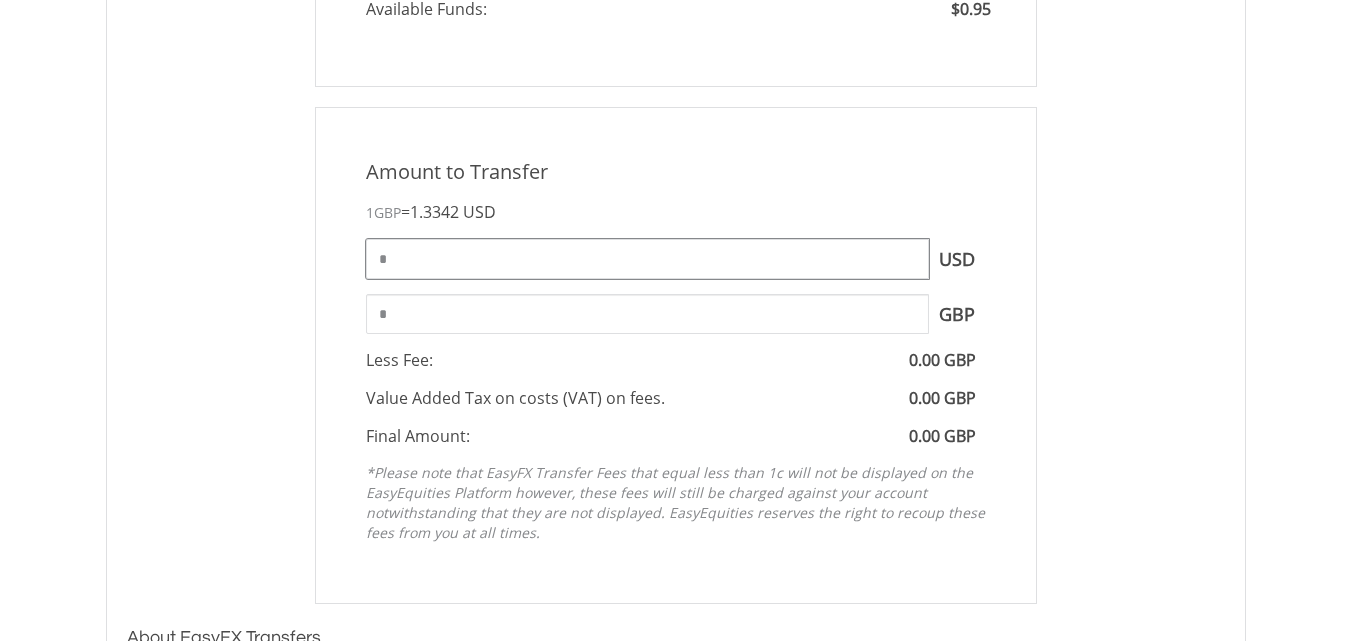 click on "*" at bounding box center (647, 259) 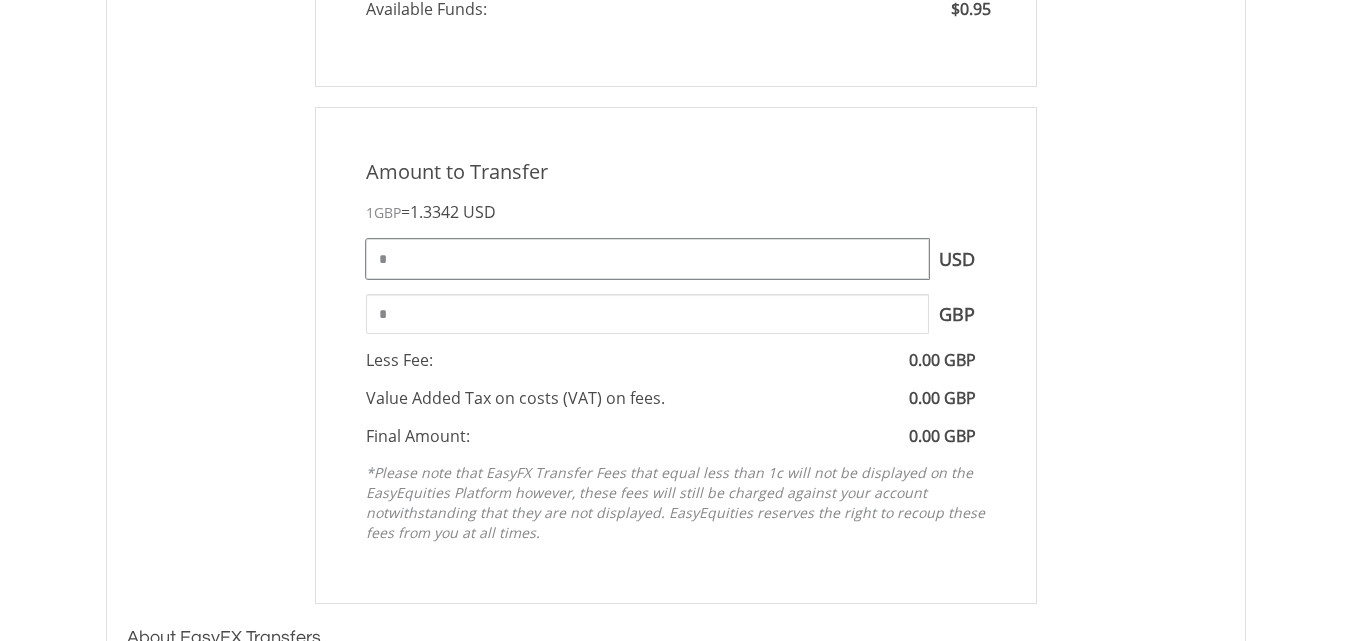 click on "*" at bounding box center (647, 259) 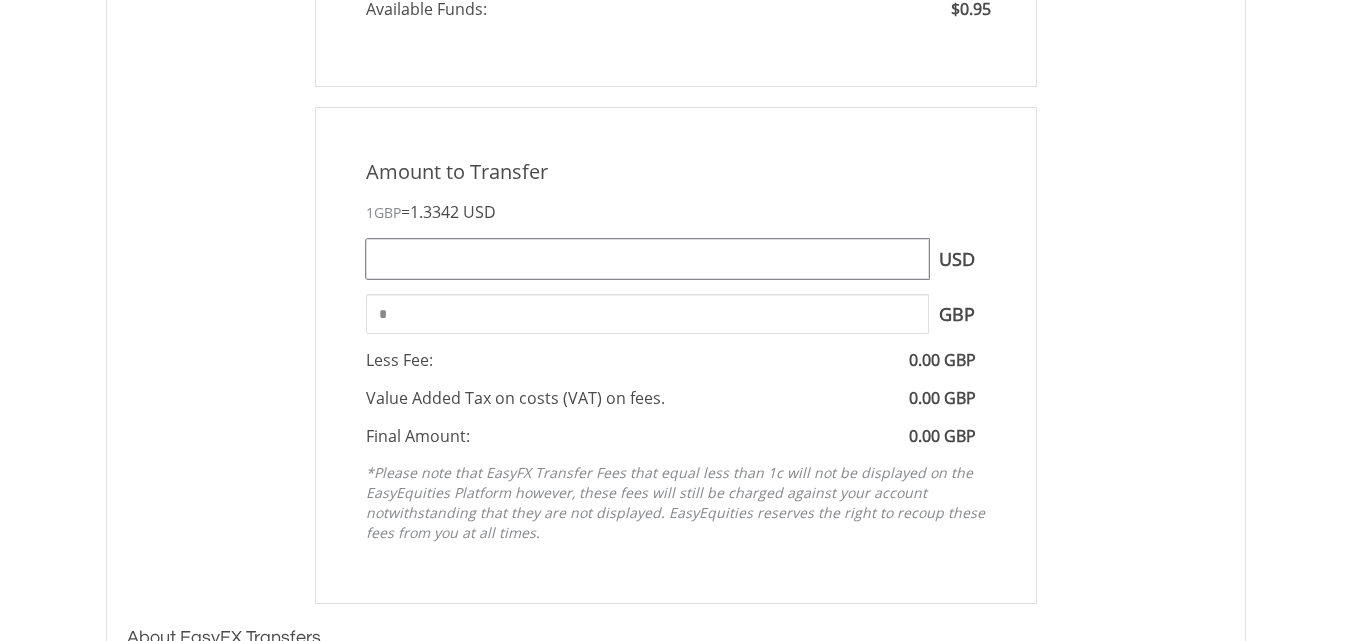 type on "*" 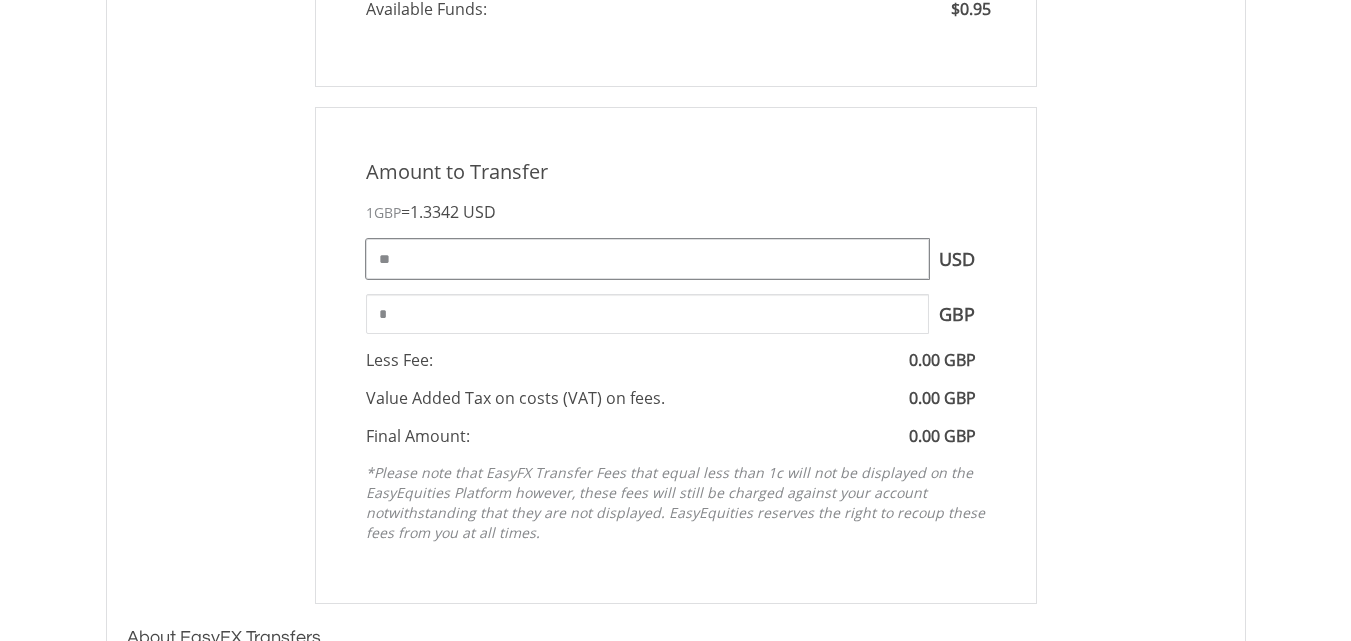 type on "*" 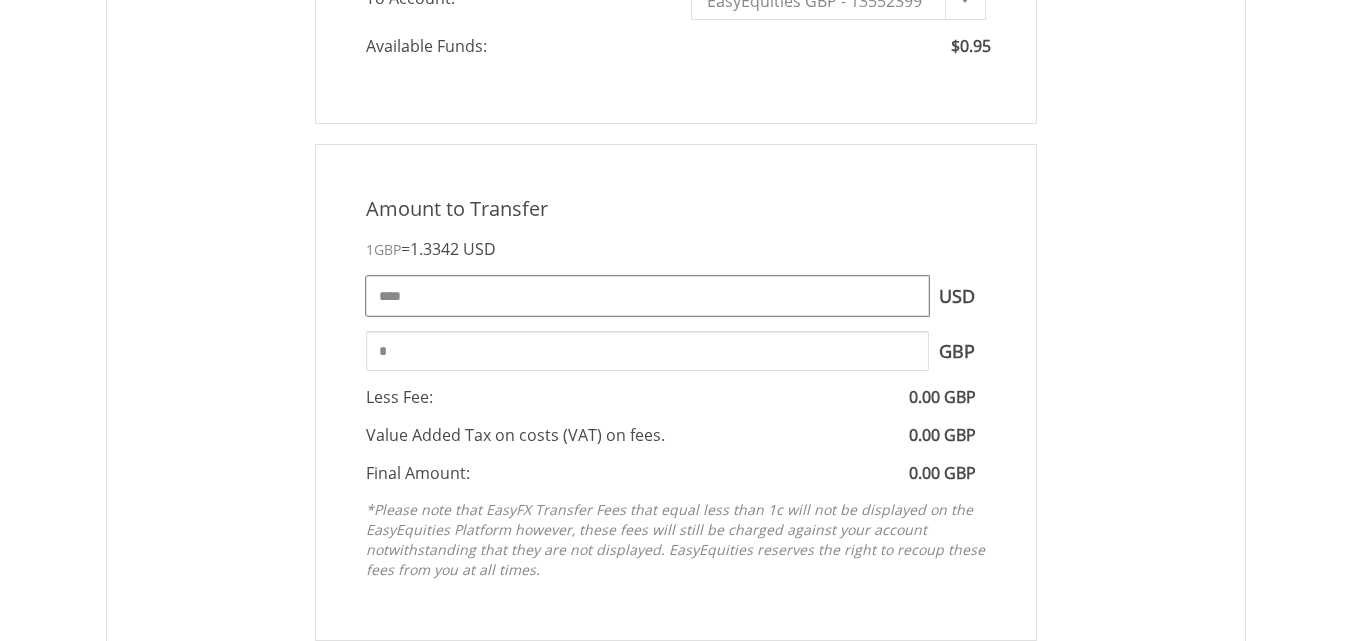 scroll, scrollTop: 684, scrollLeft: 0, axis: vertical 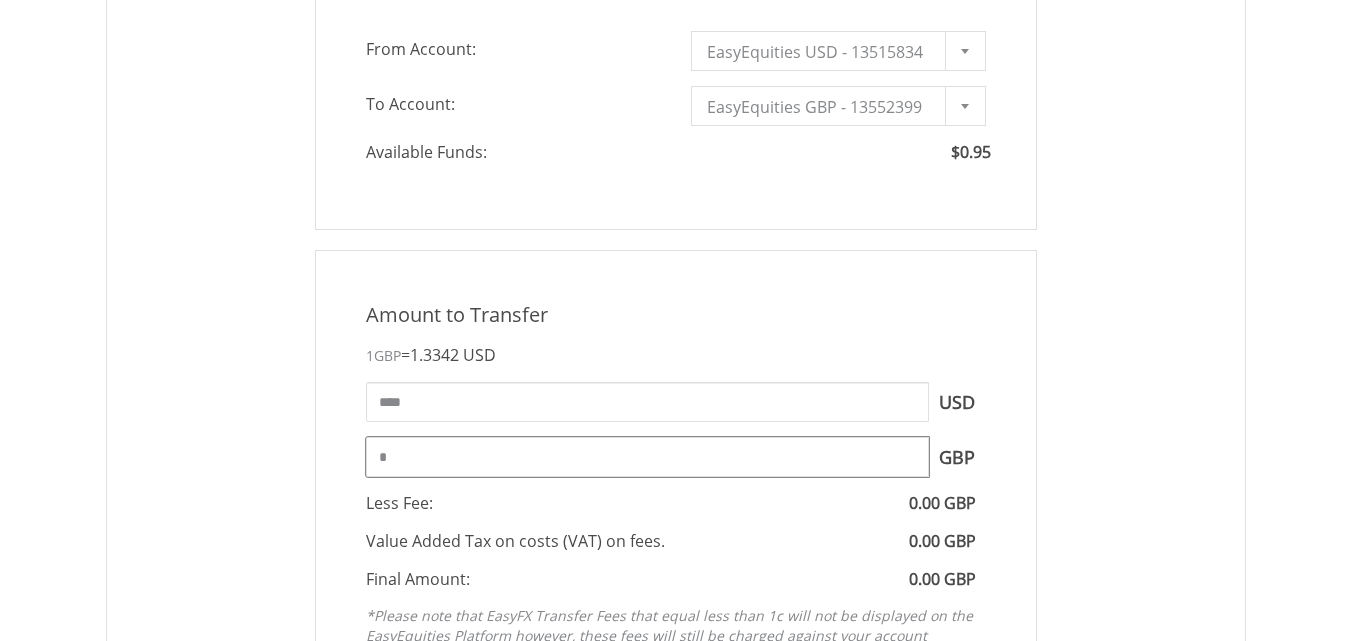 click on "Amount to Transfer
1  GBP  =  1.3342   USD
****
USD
You can transfer funds into your offshore accounts as well as back into your ZAR account
where the inter-account transfer will be done at a fee of 50 basis points (0.5%) of the
transferred amount plus applicable tax. For more info, read our
FAQ article.
*" at bounding box center [676, 498] 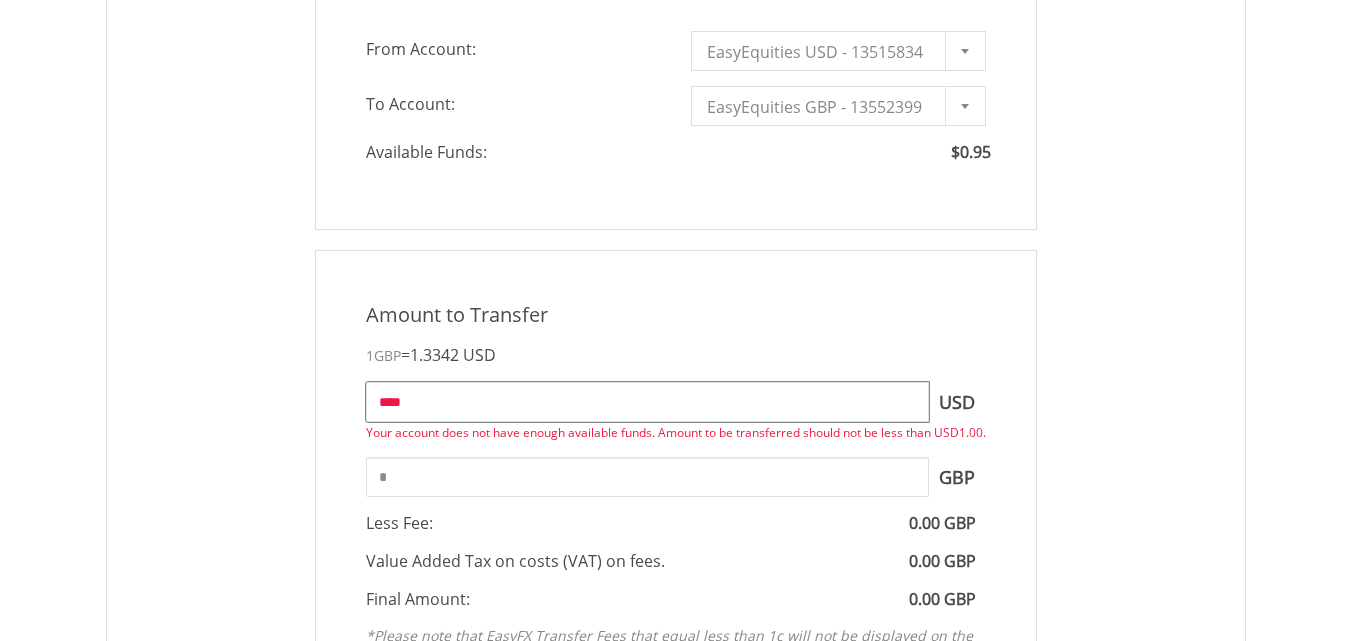click on "****" at bounding box center (647, 402) 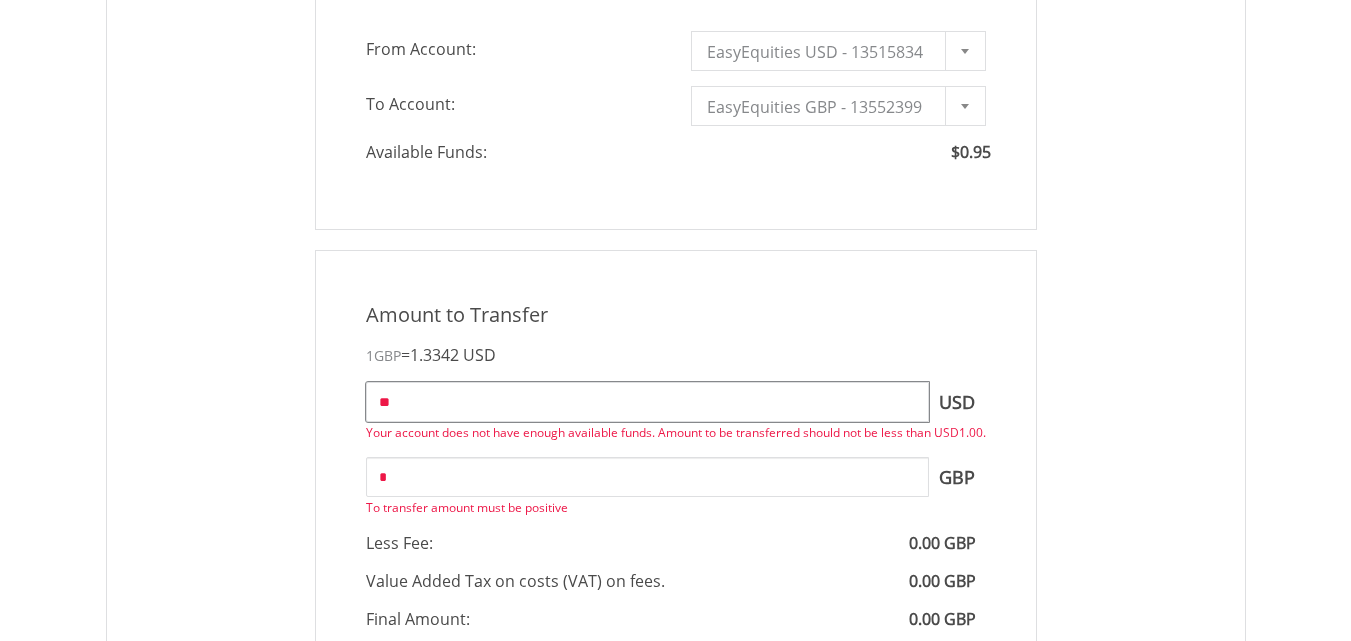 type on "*" 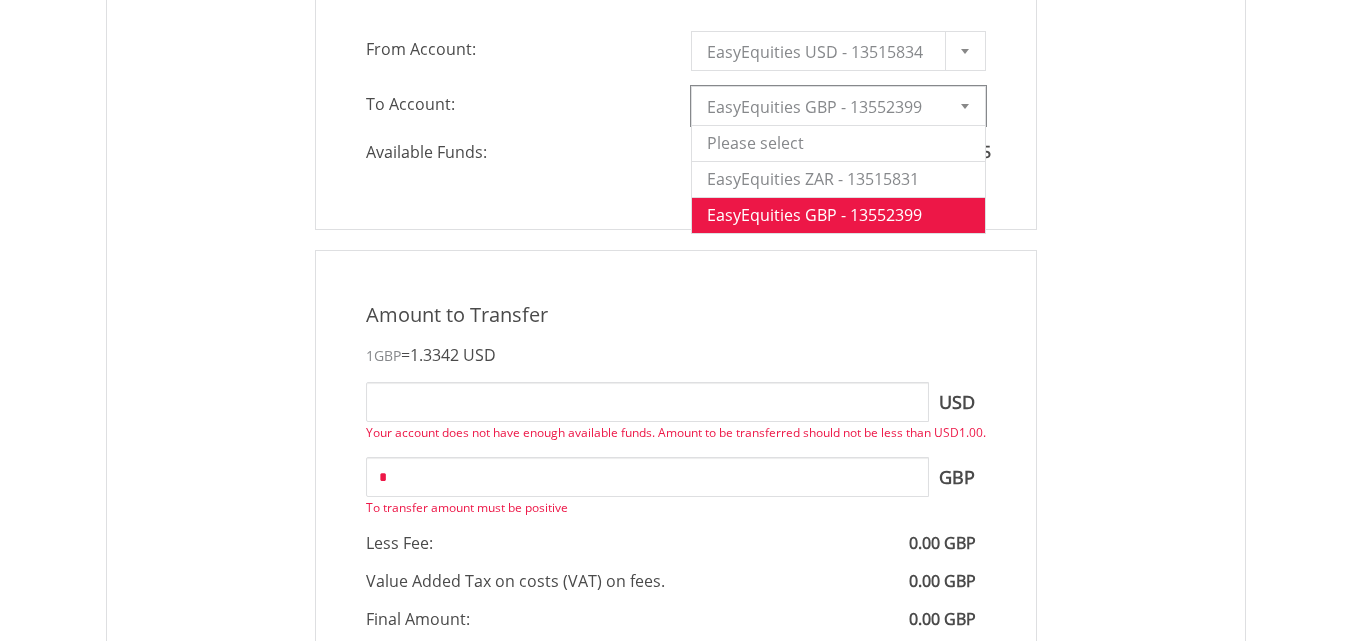 click on "EasyEquities GBP - 13552399" at bounding box center (823, 107) 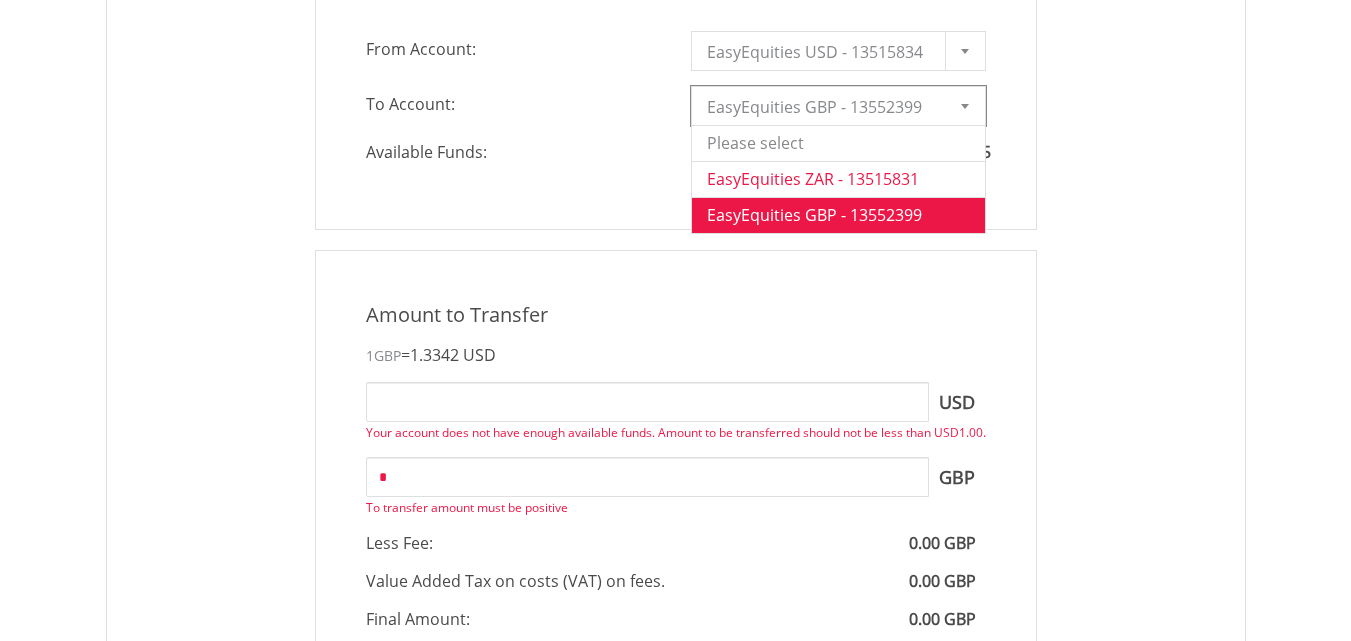 click on "EasyEquities ZAR - 13515831" at bounding box center [838, 179] 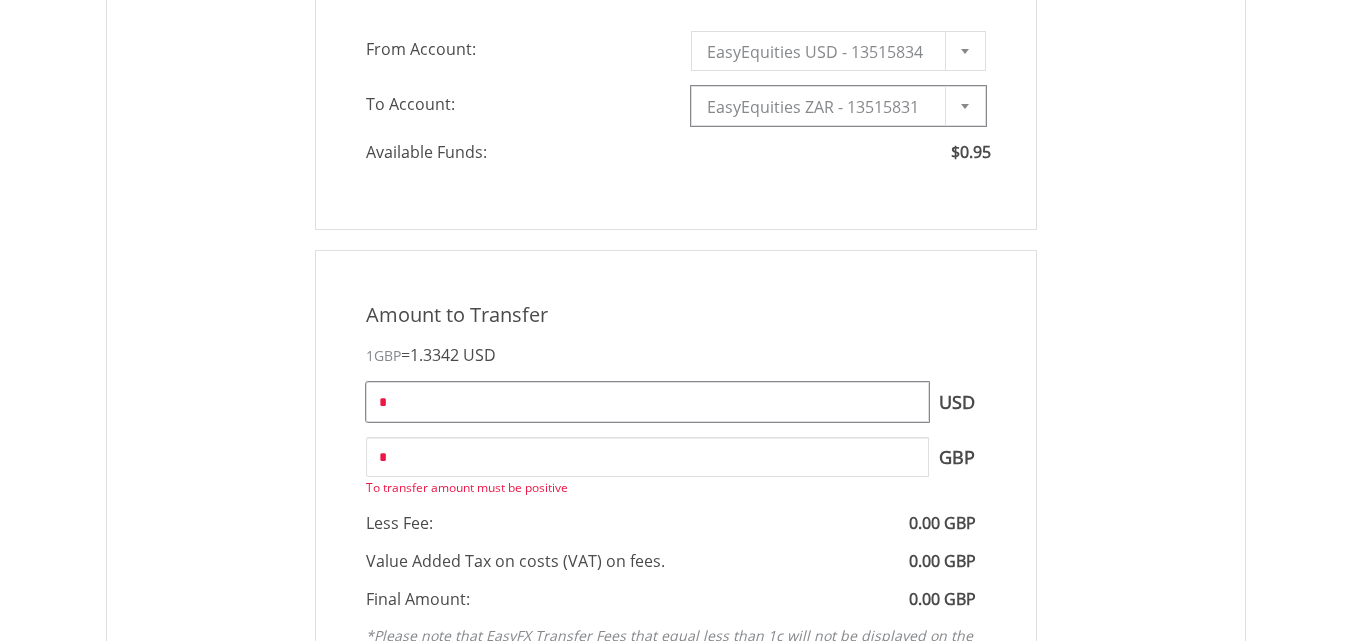 click on "*" at bounding box center [647, 402] 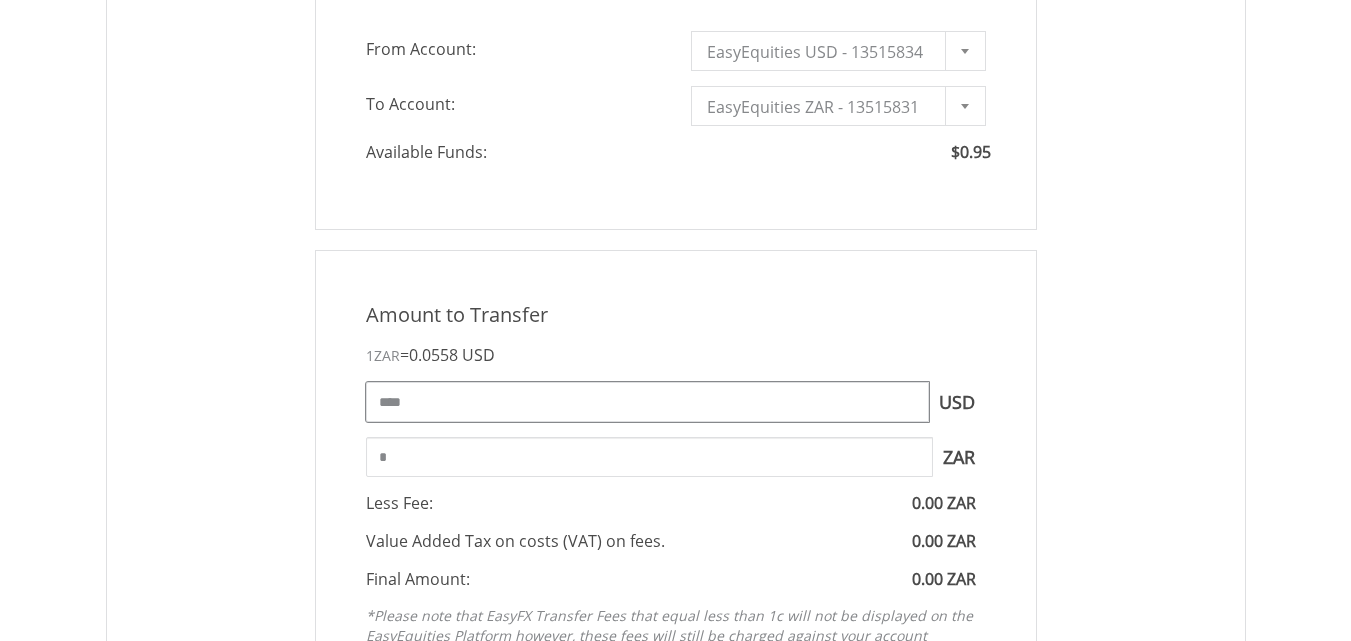 type on "****" 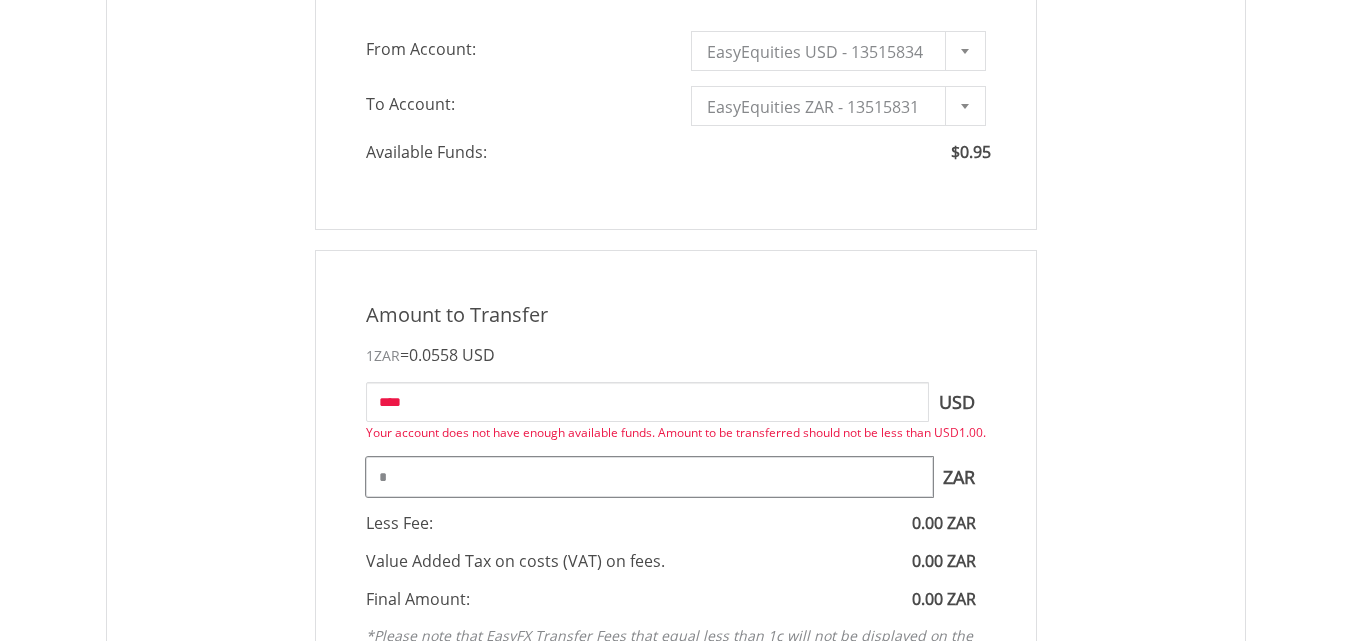 click on "Amount to Transfer
1  ZAR  =  0.0558   USD
****
USD
You can transfer funds into your offshore accounts as well as back into your ZAR account
where the inter-account transfer will be done at a fee of 50 basis points (0.5%) of the
transferred amount plus applicable tax. For more info, read our
FAQ article.
*" at bounding box center (676, 508) 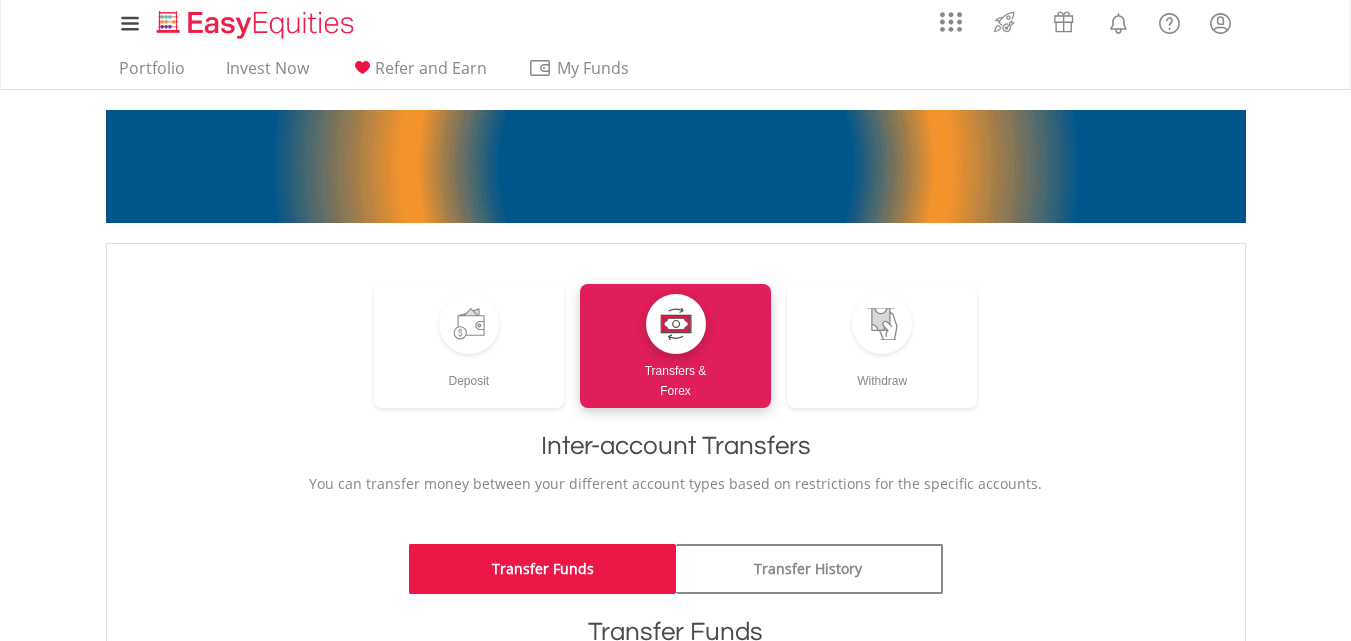 scroll, scrollTop: 0, scrollLeft: 0, axis: both 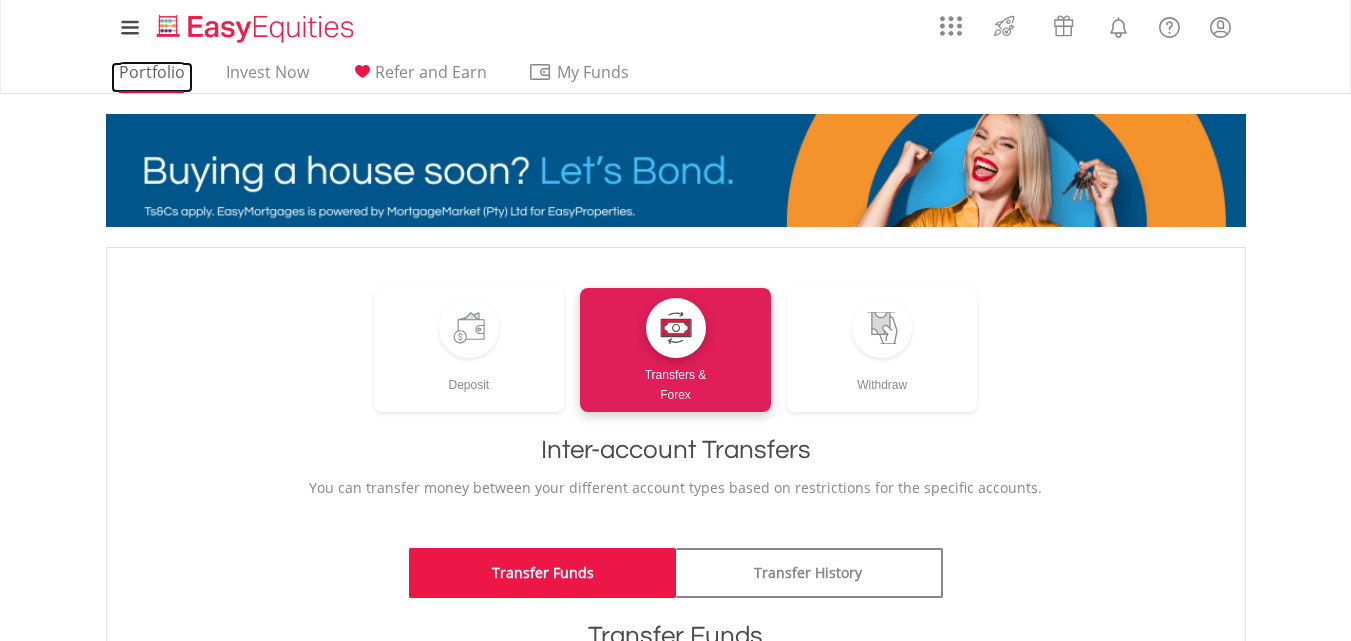click on "Portfolio" at bounding box center (152, 77) 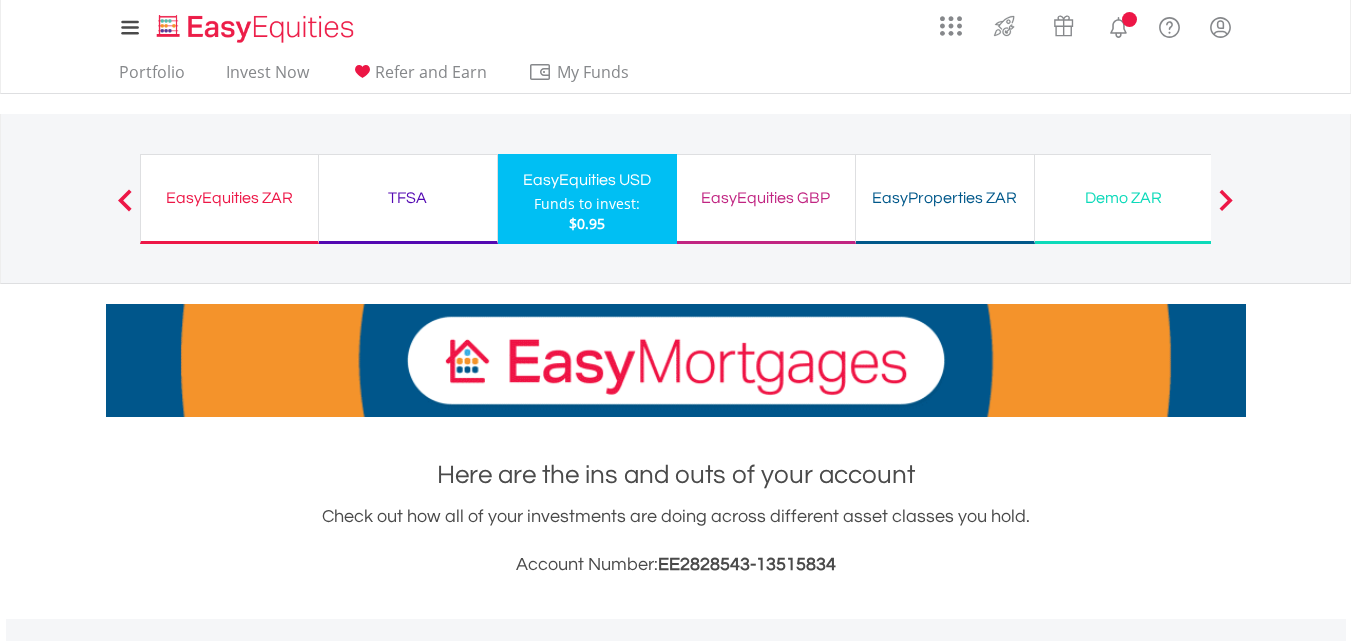scroll, scrollTop: 0, scrollLeft: 0, axis: both 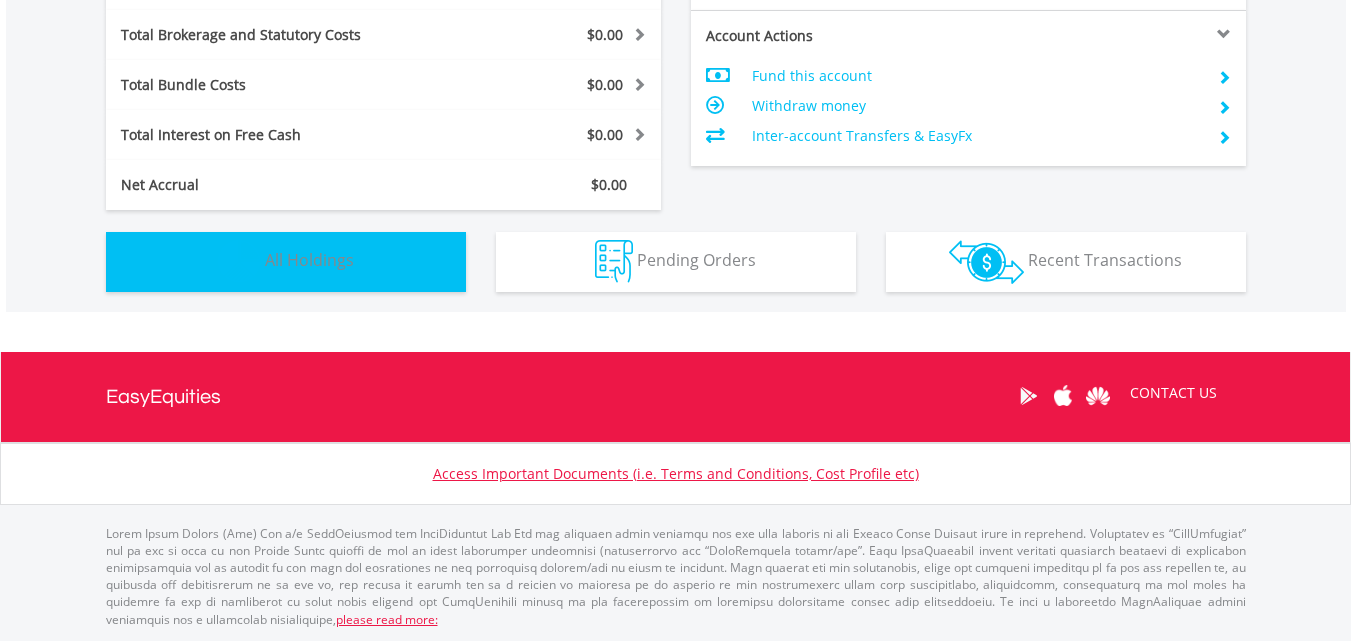click on "Holdings
All Holdings" at bounding box center [286, 262] 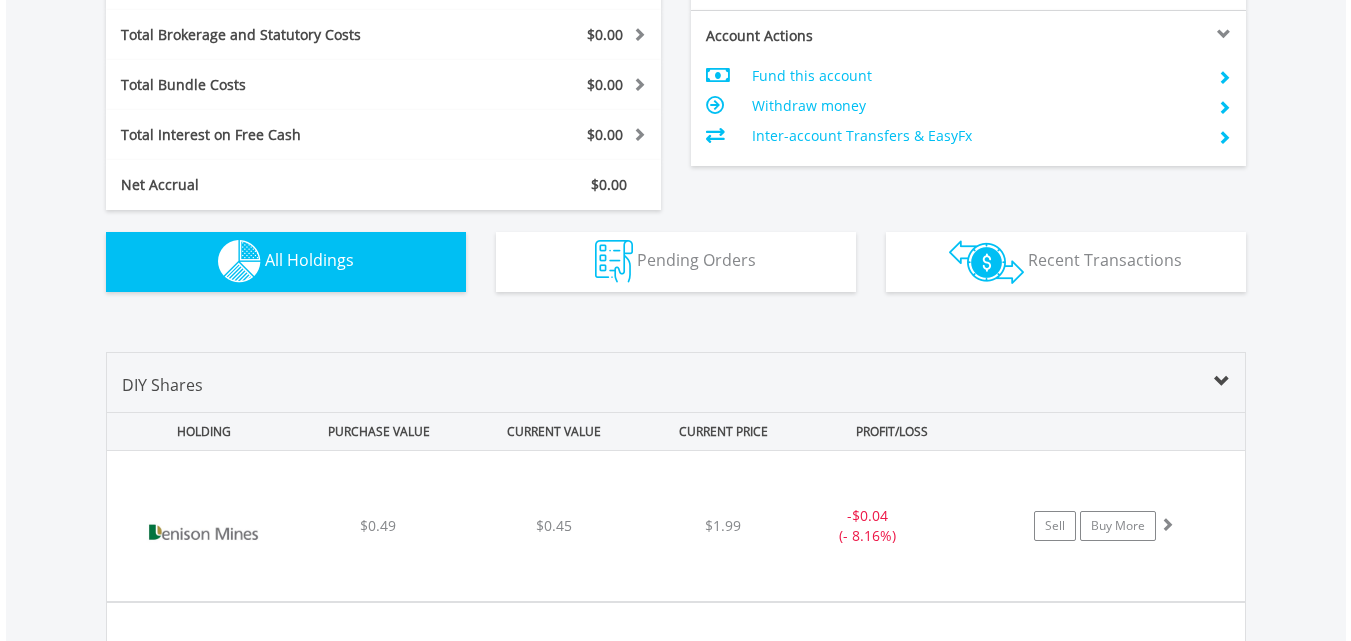 scroll, scrollTop: 1443, scrollLeft: 0, axis: vertical 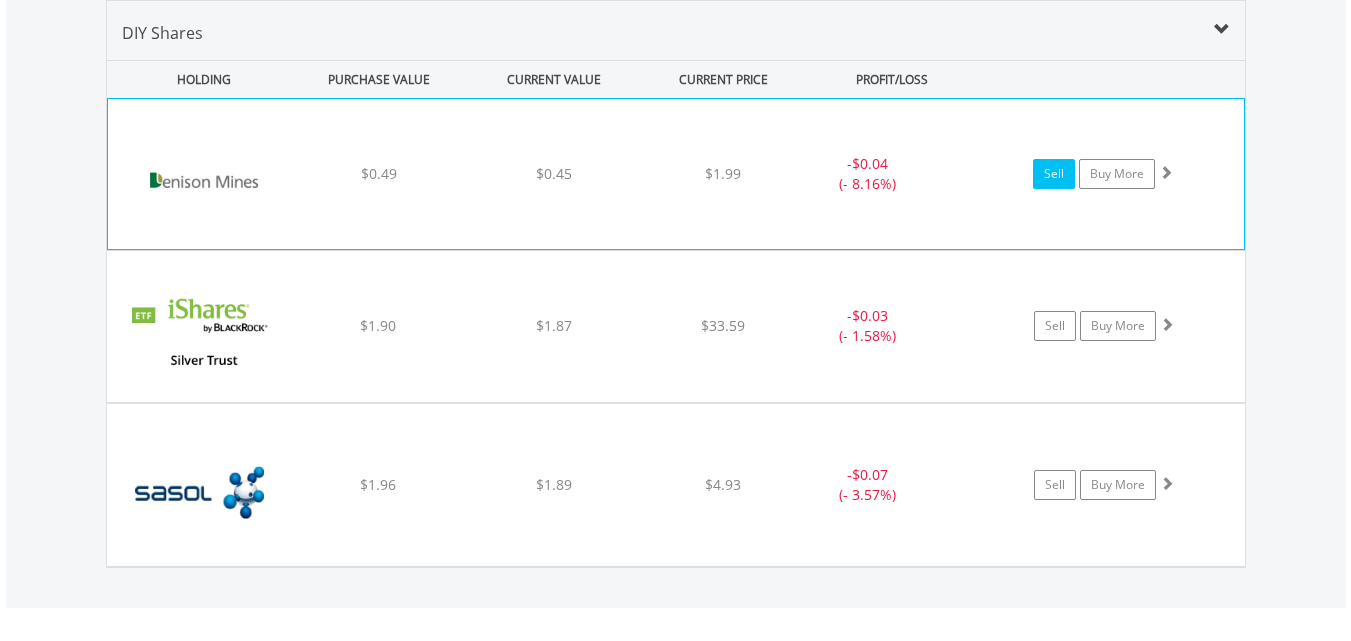 click on "Sell" at bounding box center (1054, 174) 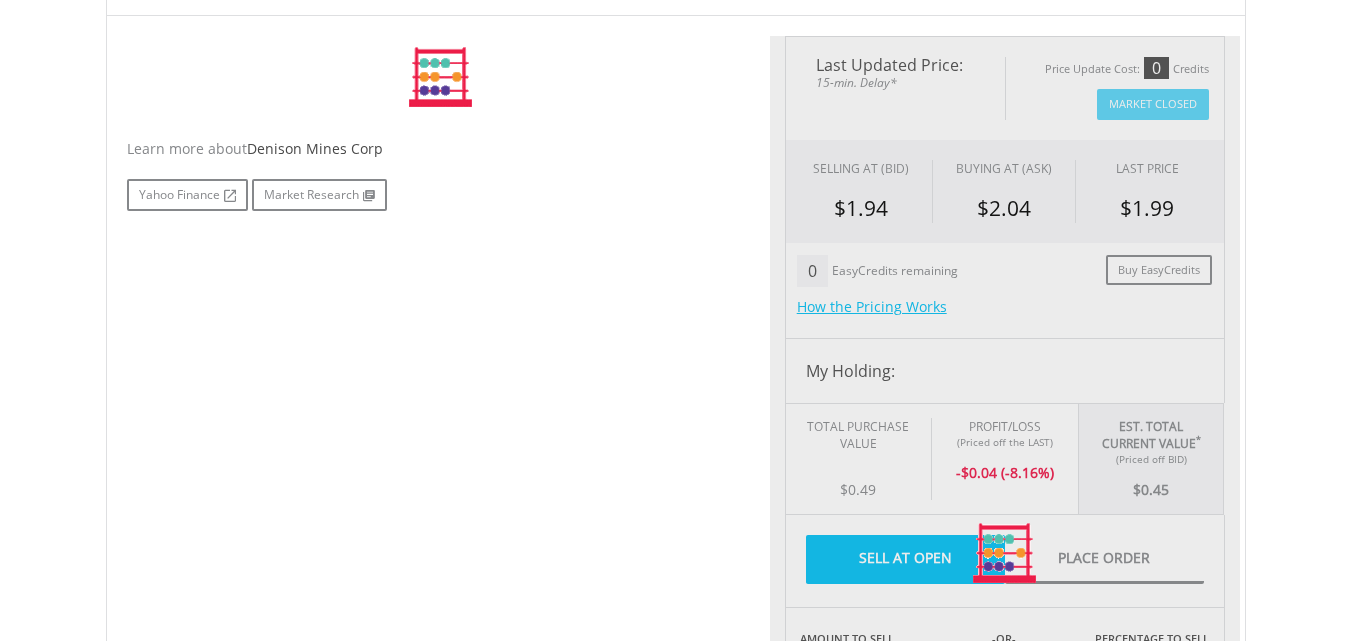 scroll, scrollTop: 608, scrollLeft: 0, axis: vertical 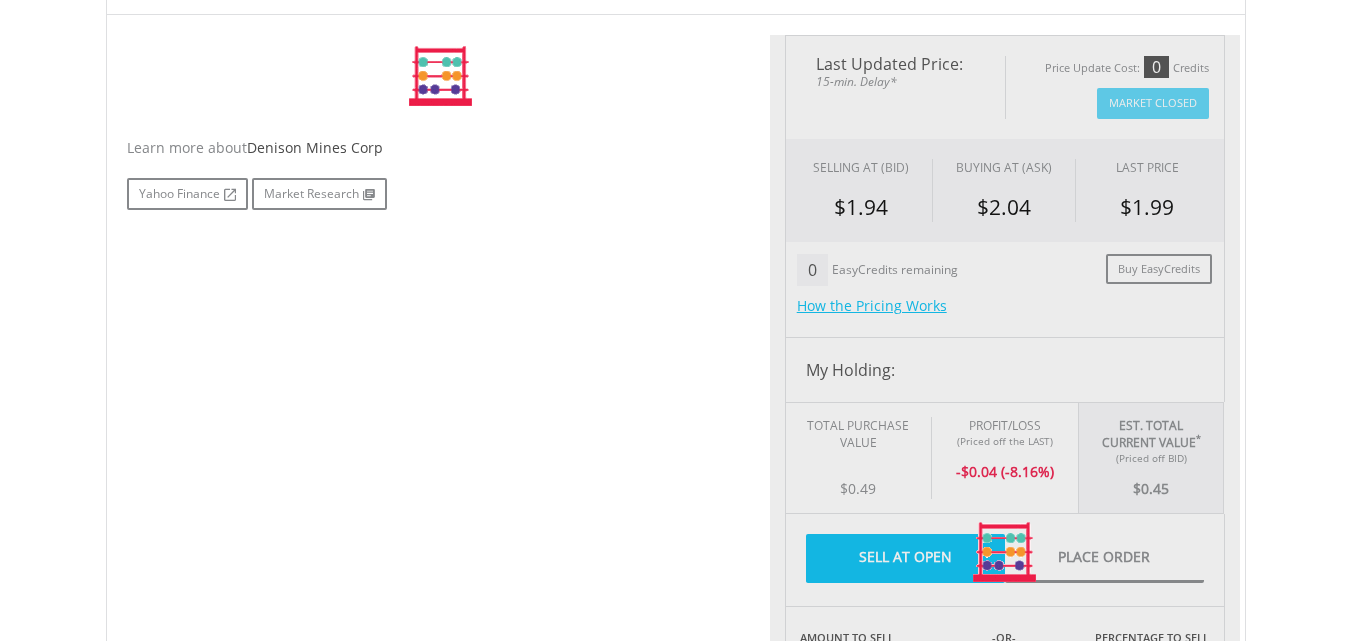 type on "****" 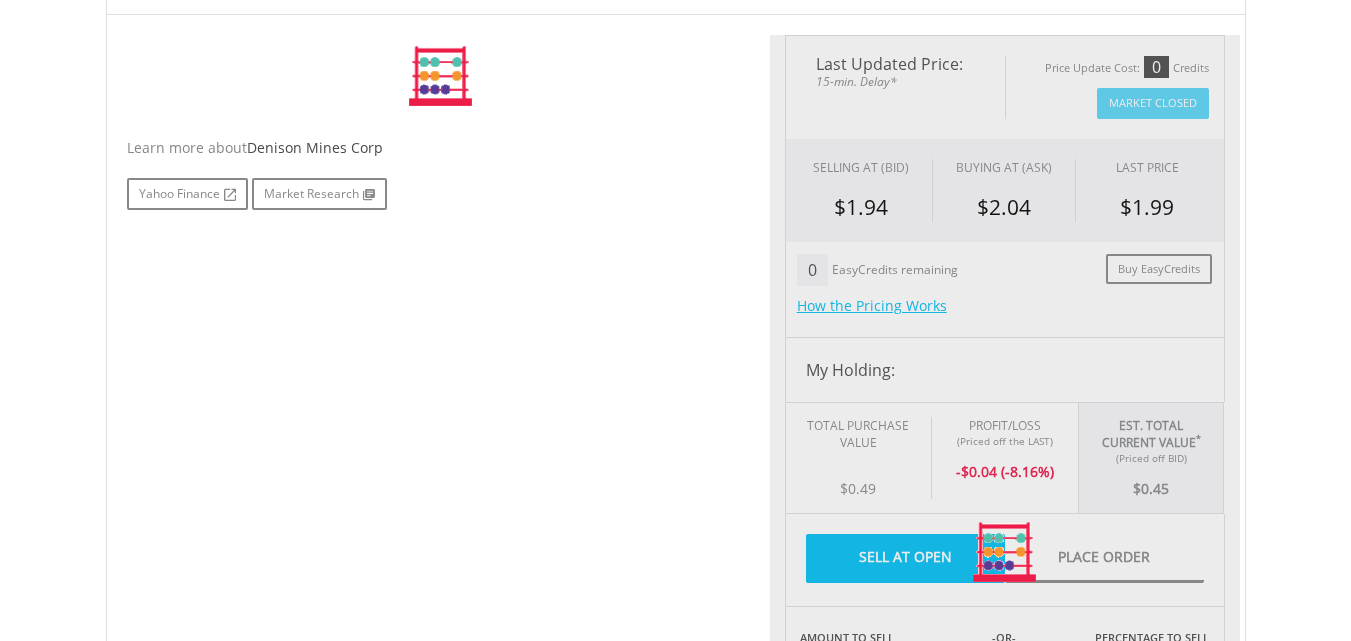 type on "******" 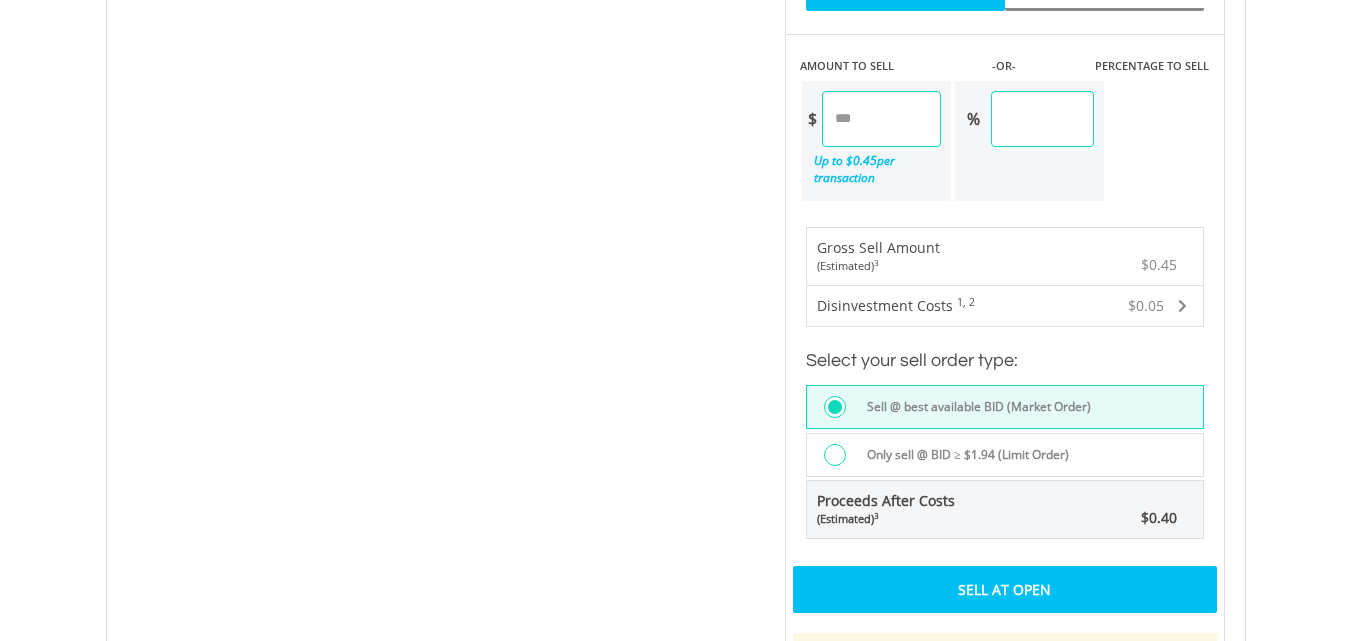 scroll, scrollTop: 1163, scrollLeft: 0, axis: vertical 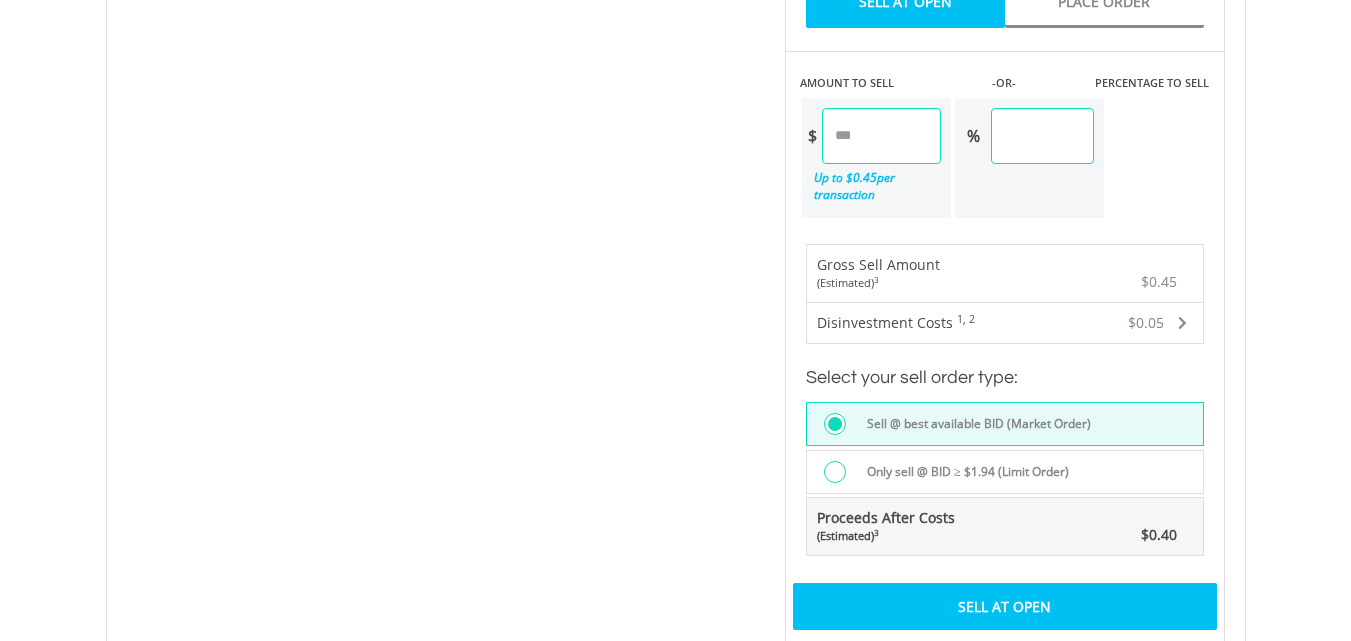 click on "Sell At Open" at bounding box center (1005, 606) 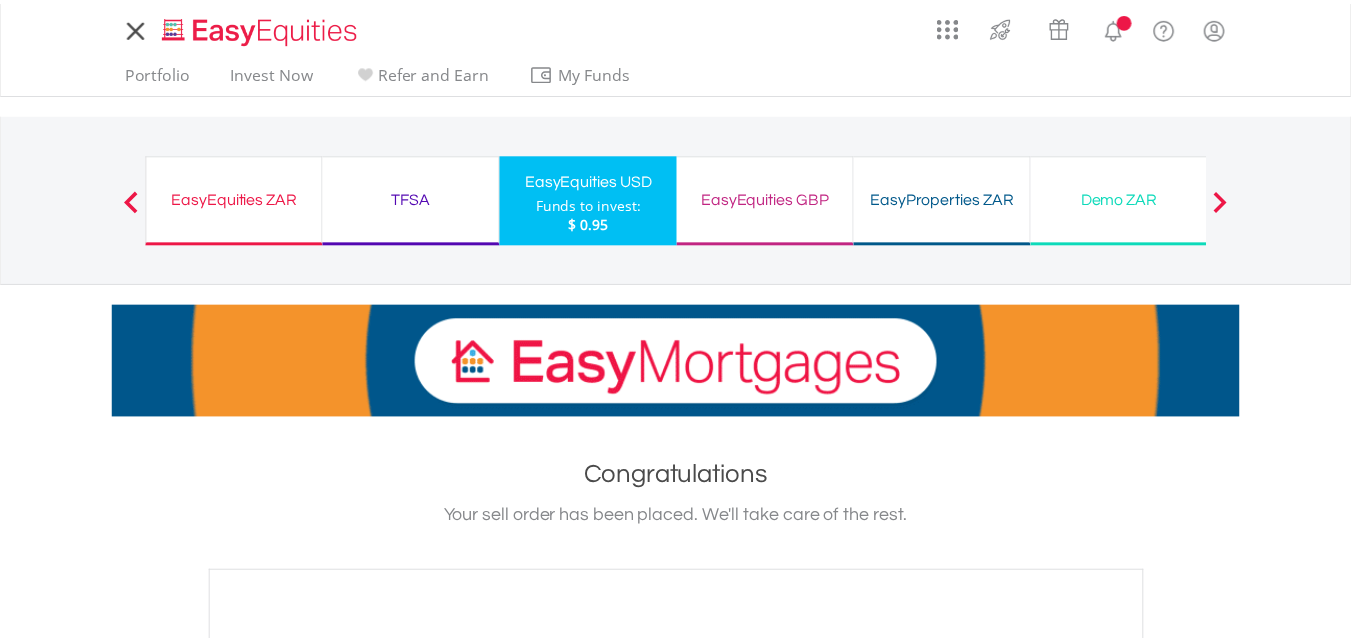 scroll, scrollTop: 0, scrollLeft: 0, axis: both 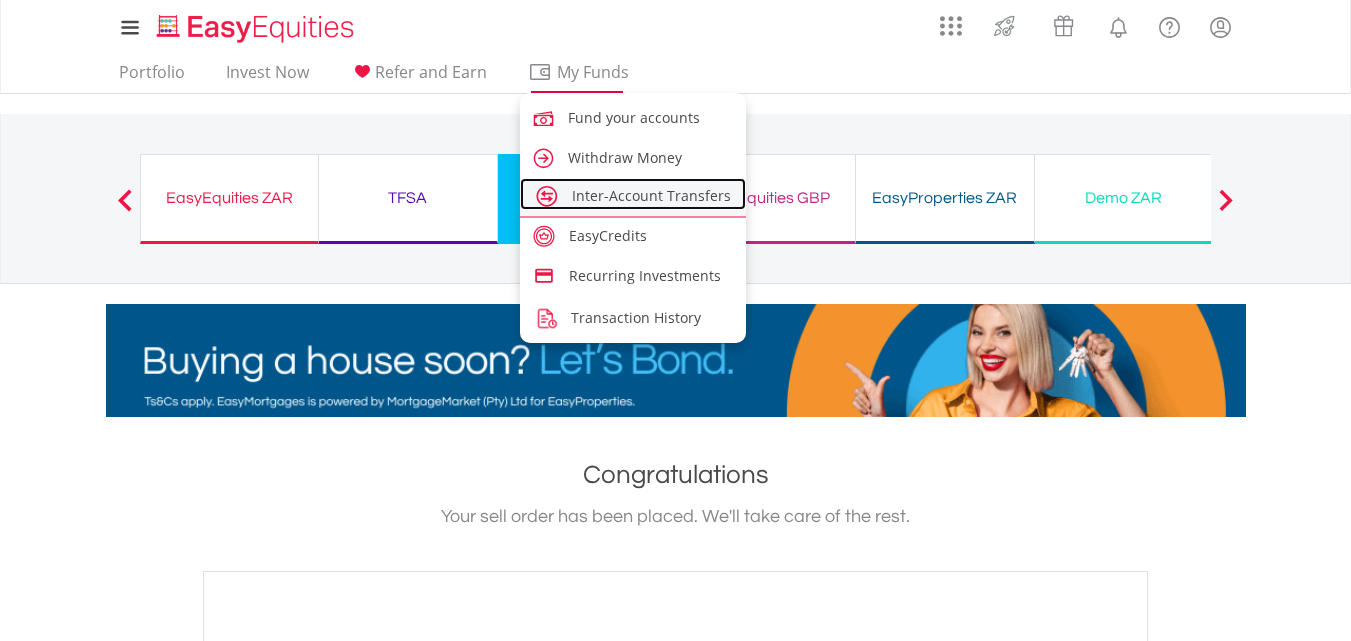 click on "Inter-Account Transfers" at bounding box center (651, 195) 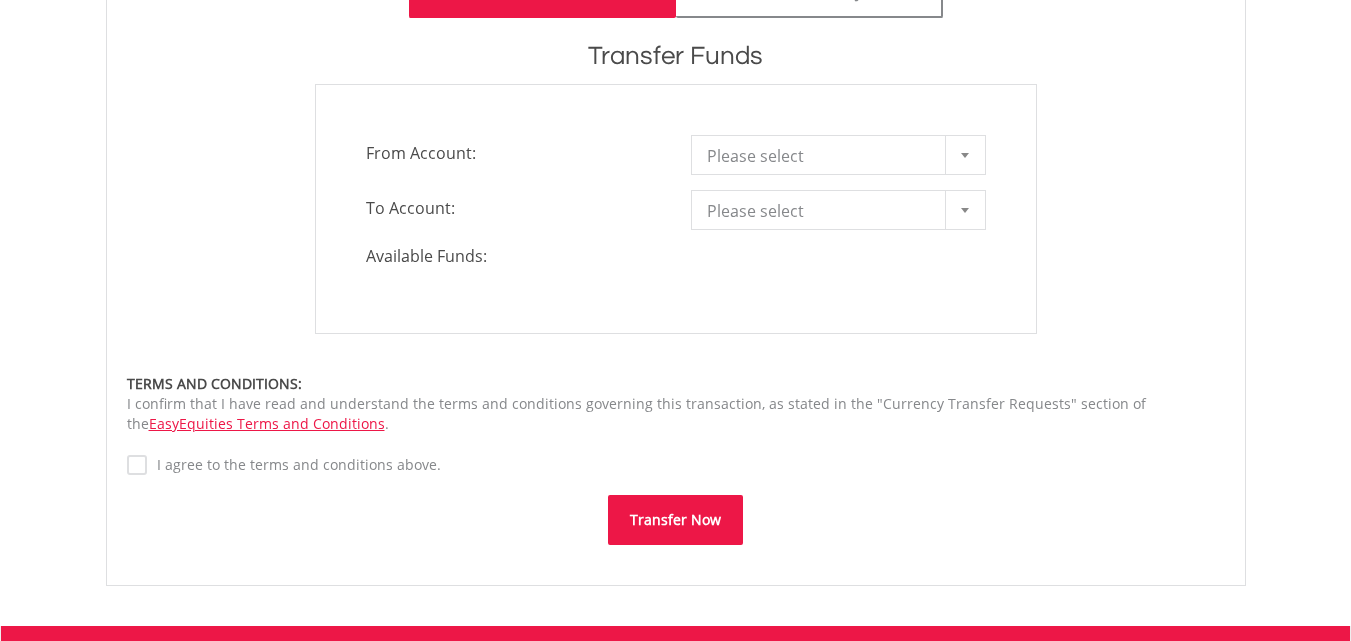 scroll, scrollTop: 600, scrollLeft: 0, axis: vertical 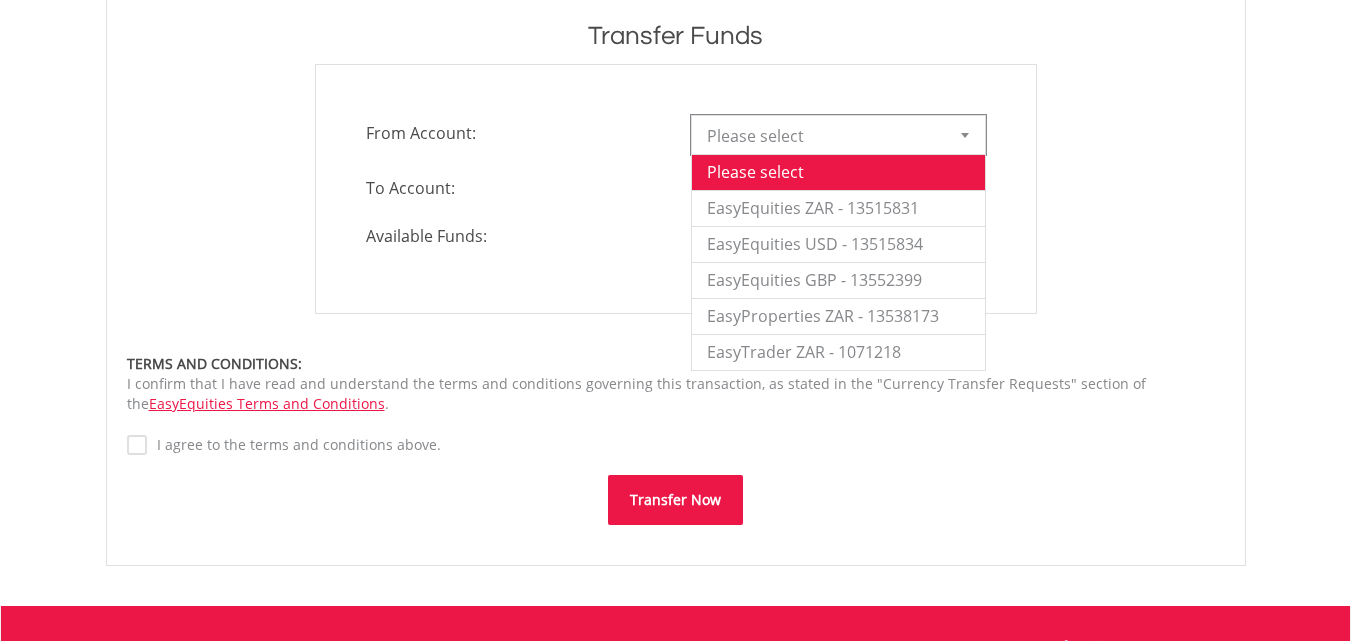 click on "Please select" at bounding box center [823, 136] 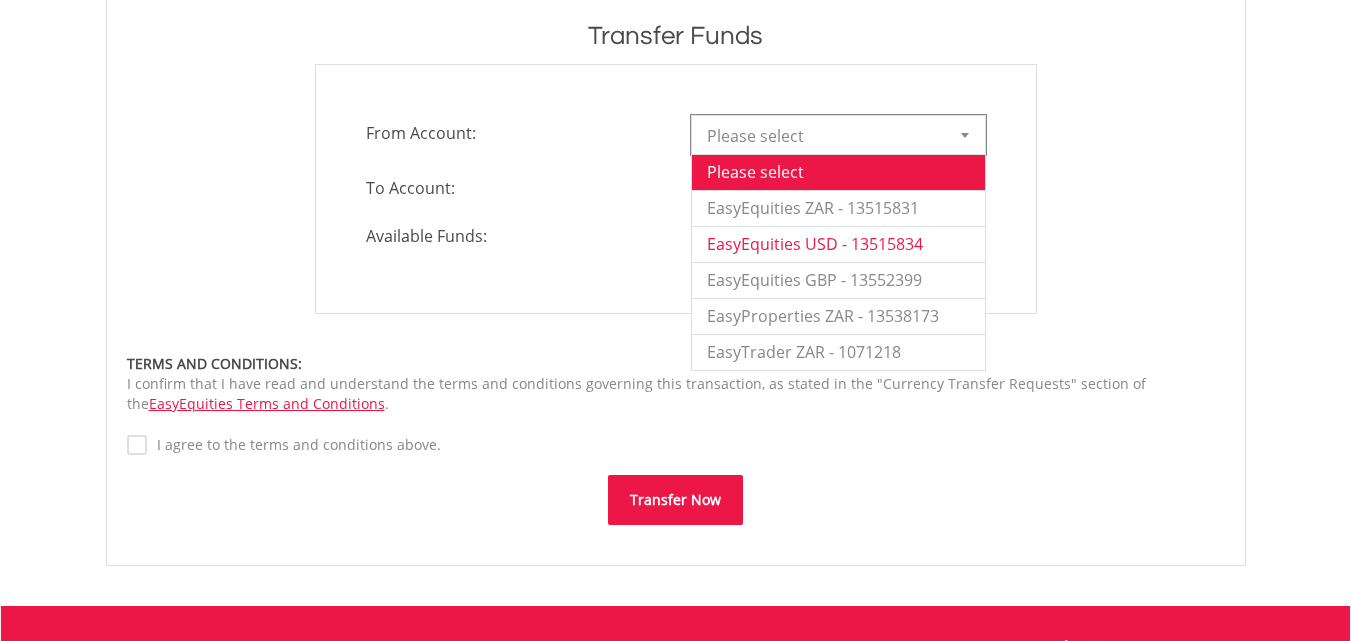 click on "EasyEquities USD - 13515834" at bounding box center [838, 244] 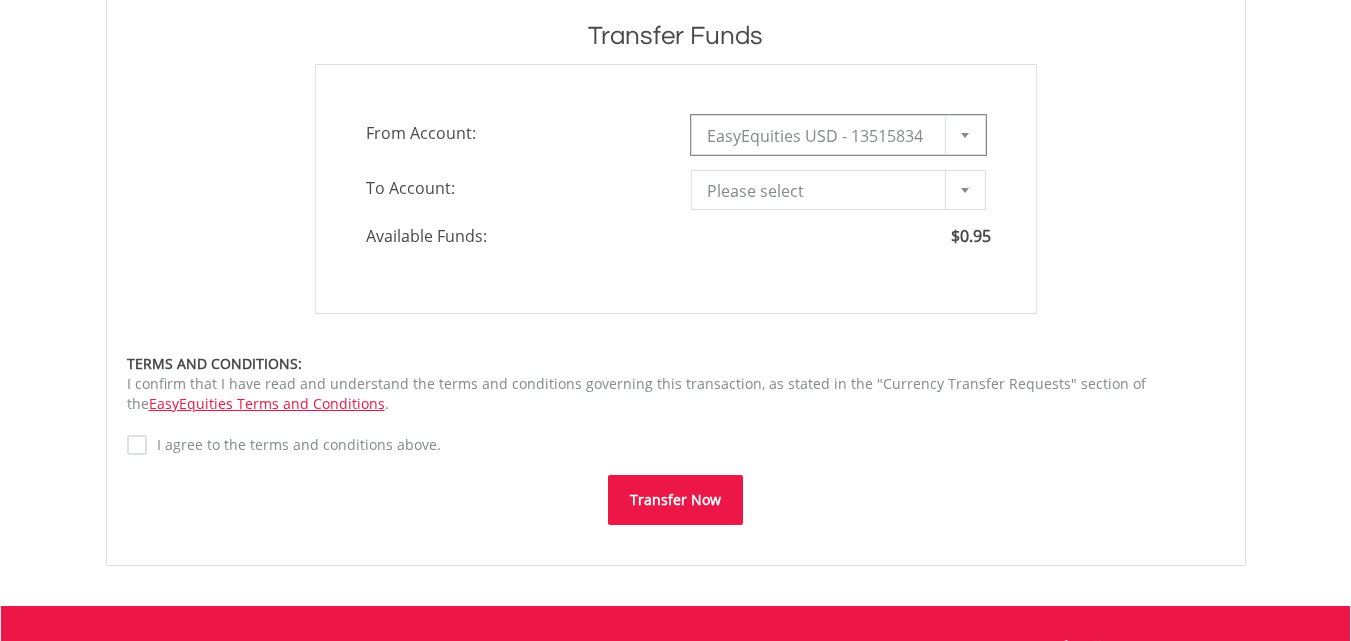 click on "Please select" at bounding box center (823, 191) 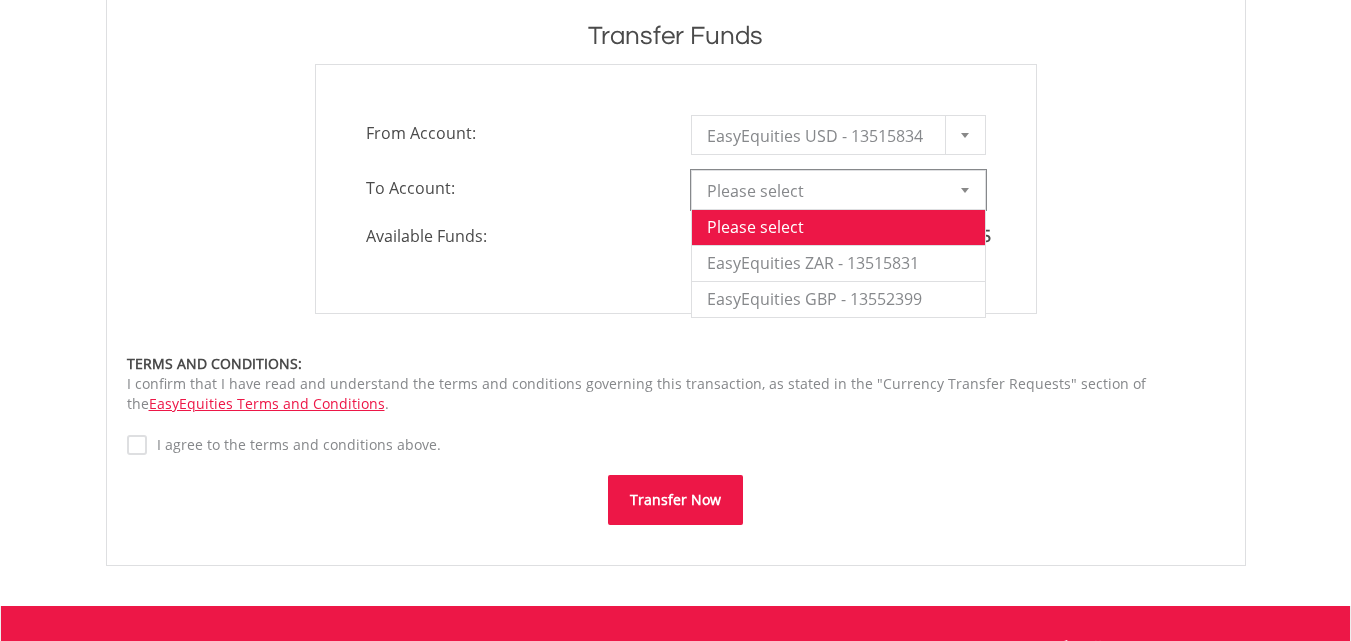 click on "Transfer Now" at bounding box center (676, 500) 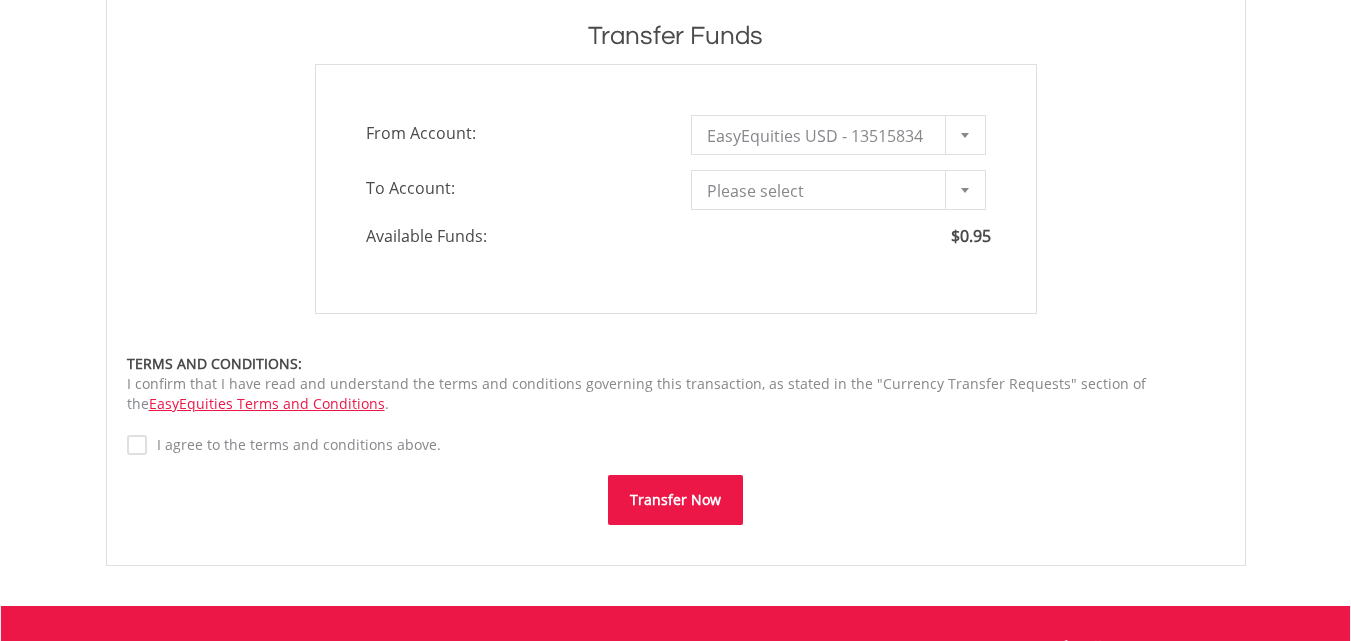 scroll, scrollTop: 0, scrollLeft: 0, axis: both 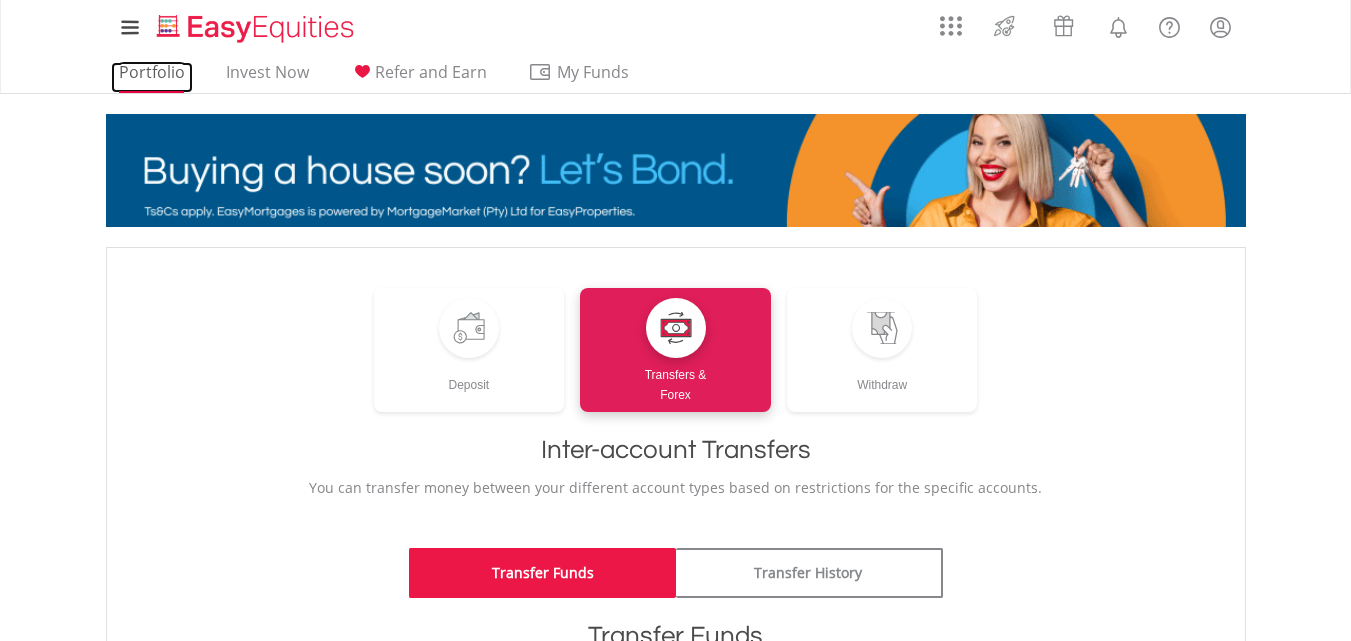 click on "Portfolio" at bounding box center (152, 77) 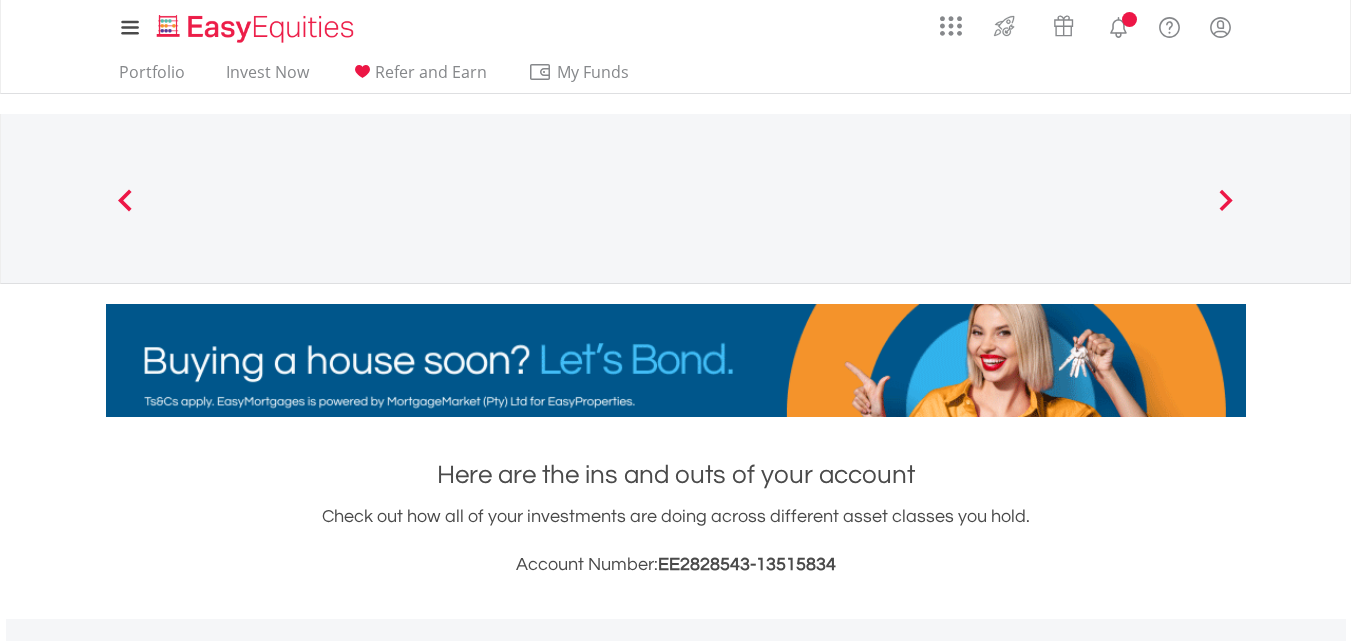 scroll, scrollTop: 0, scrollLeft: 0, axis: both 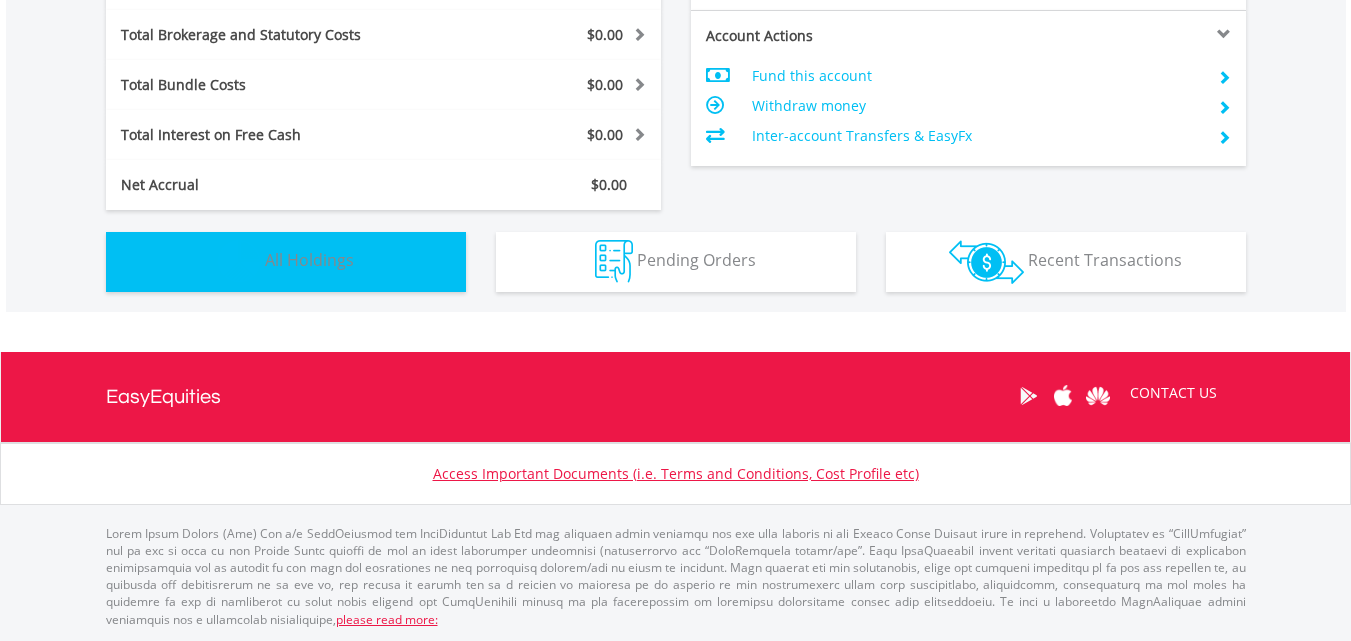click on "Holdings
All Holdings" at bounding box center [286, 262] 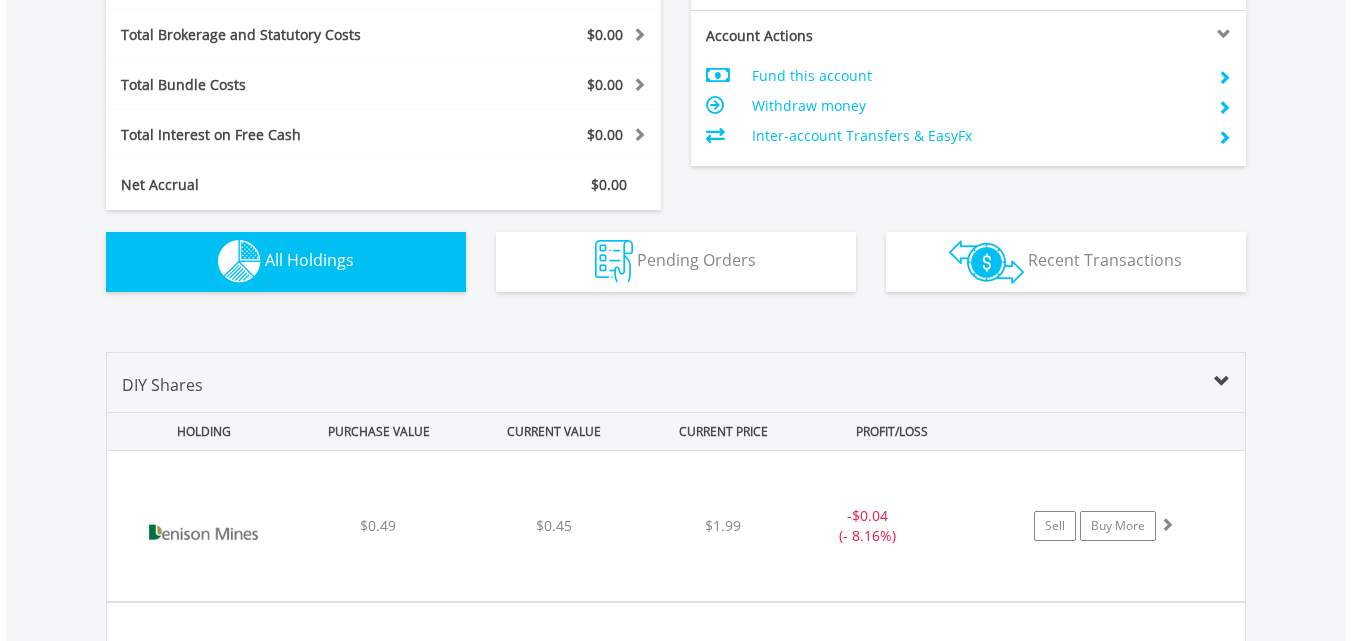 scroll, scrollTop: 1443, scrollLeft: 0, axis: vertical 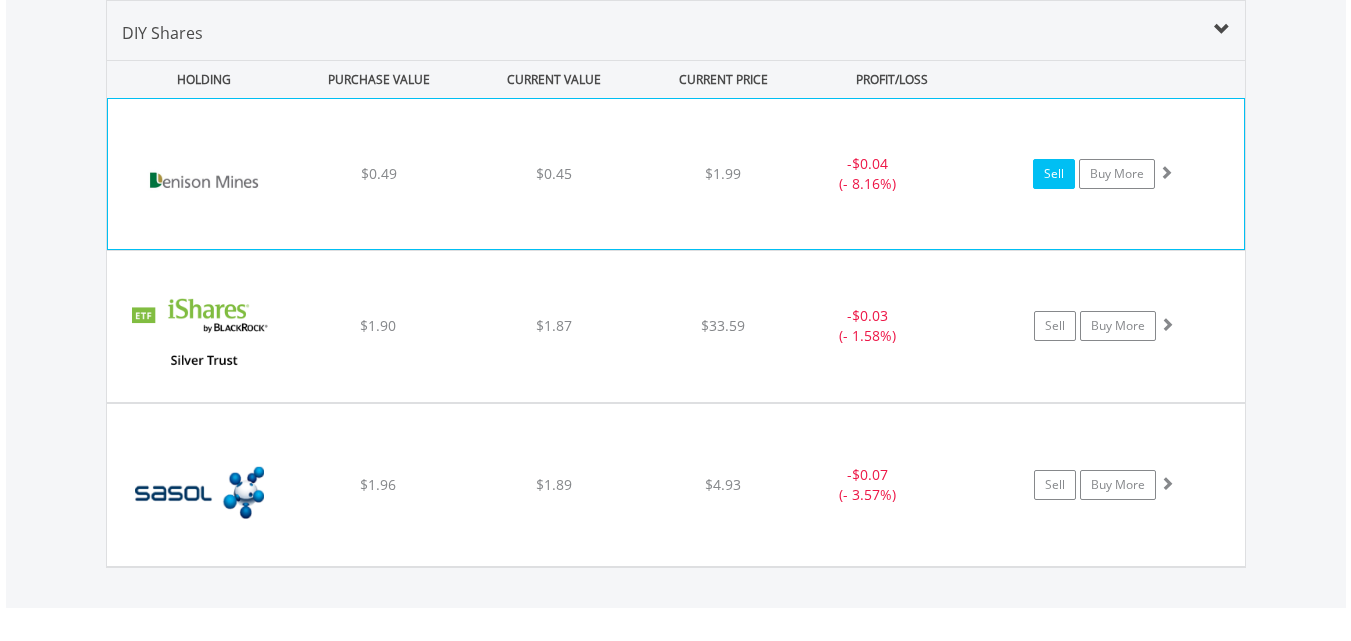 click on "Sell" at bounding box center (1054, 174) 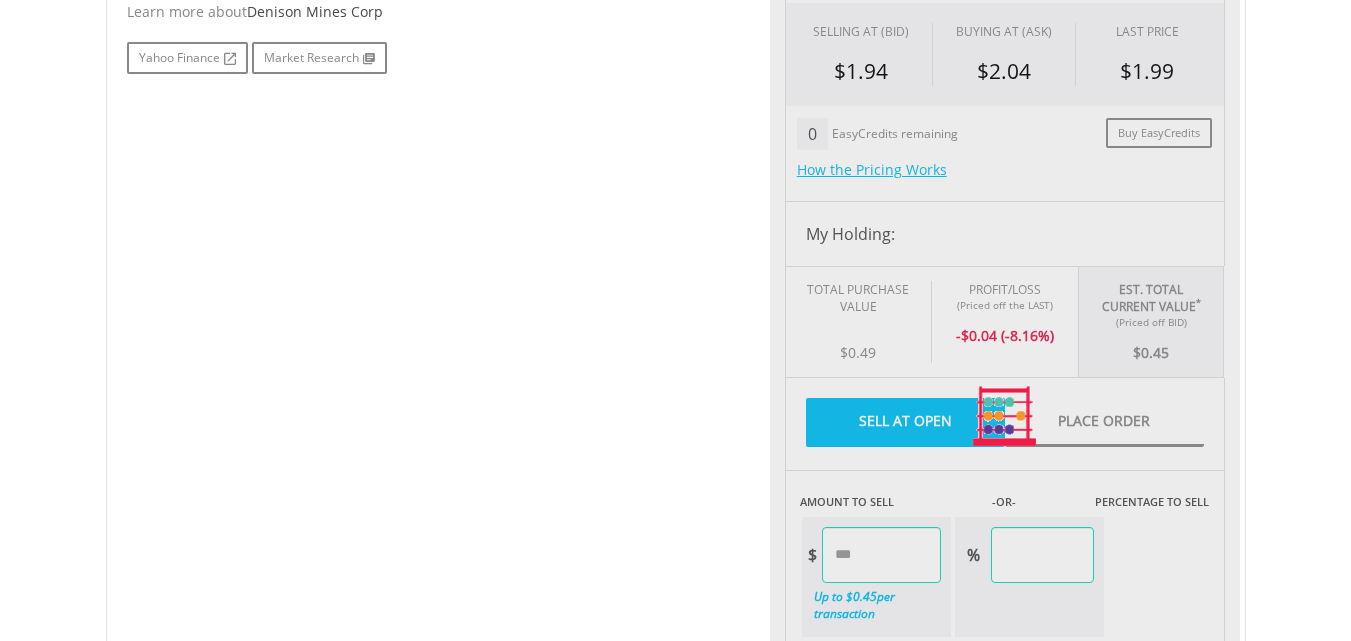 scroll, scrollTop: 825, scrollLeft: 0, axis: vertical 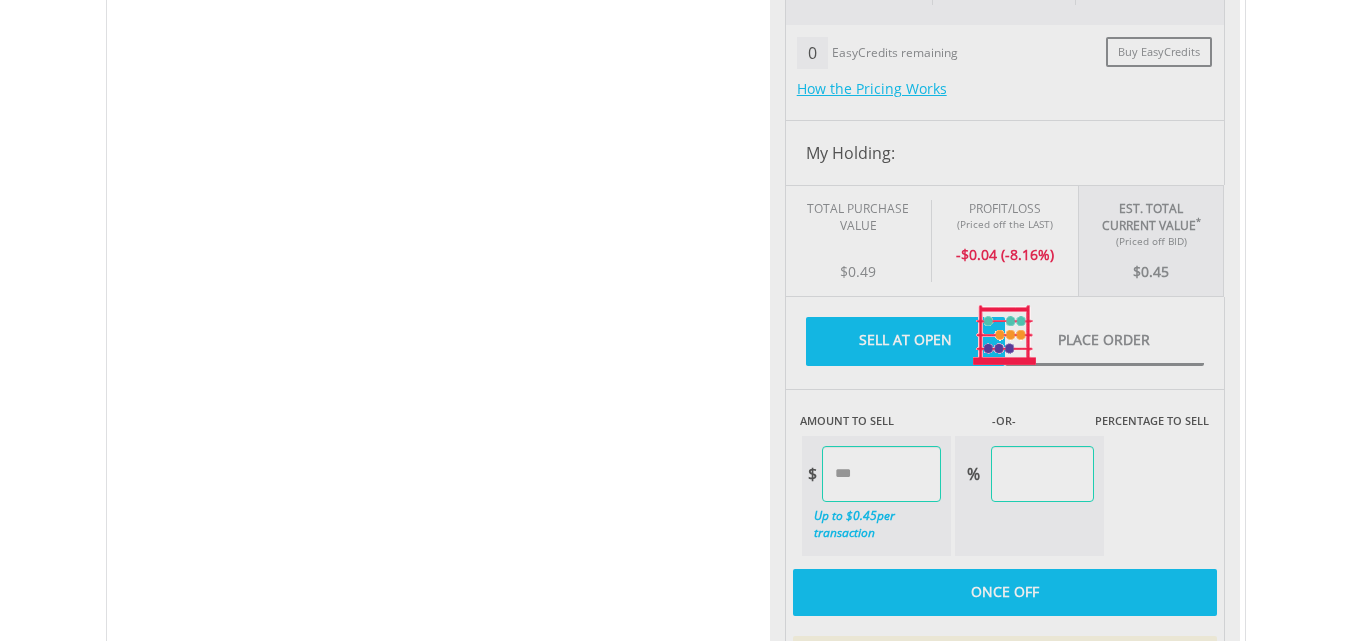 type on "****" 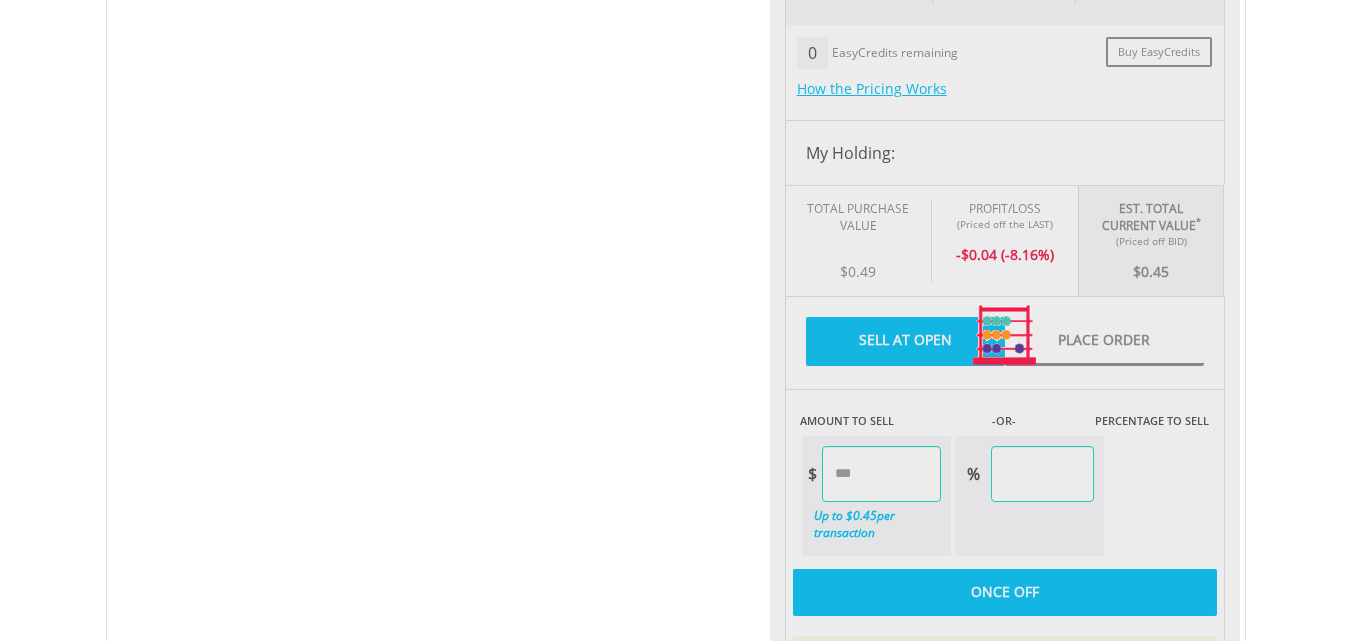 type on "******" 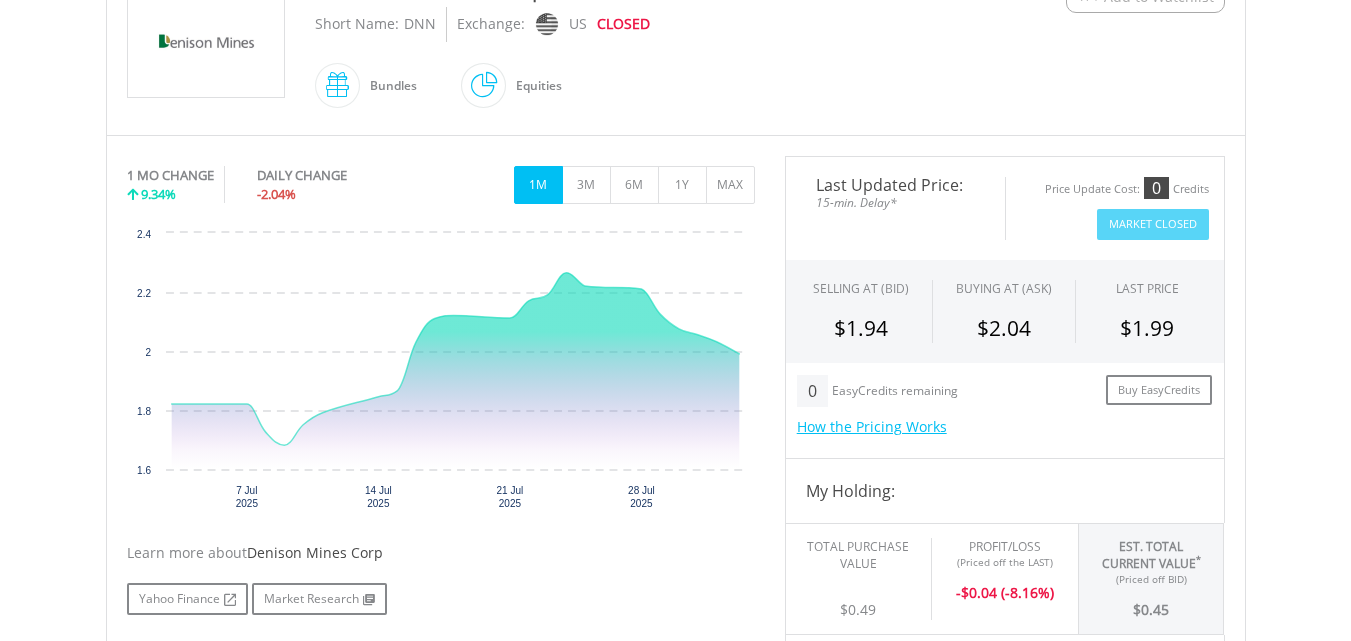 scroll, scrollTop: 0, scrollLeft: 0, axis: both 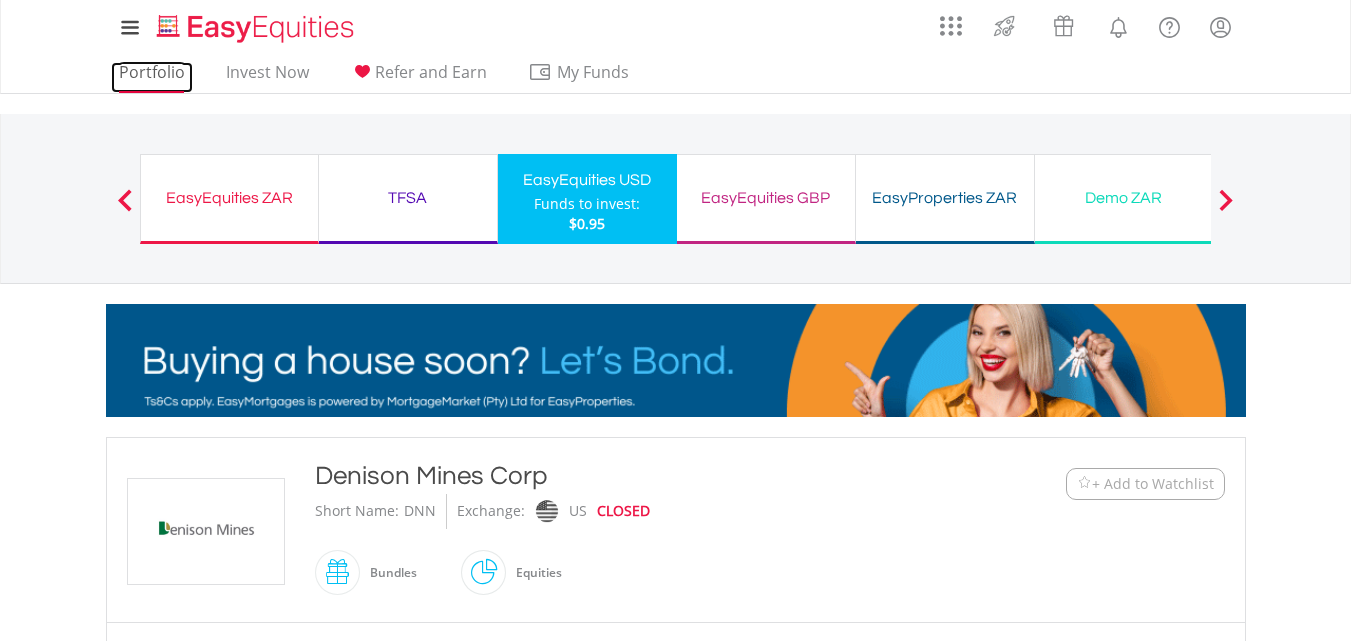 click on "Portfolio" at bounding box center (152, 77) 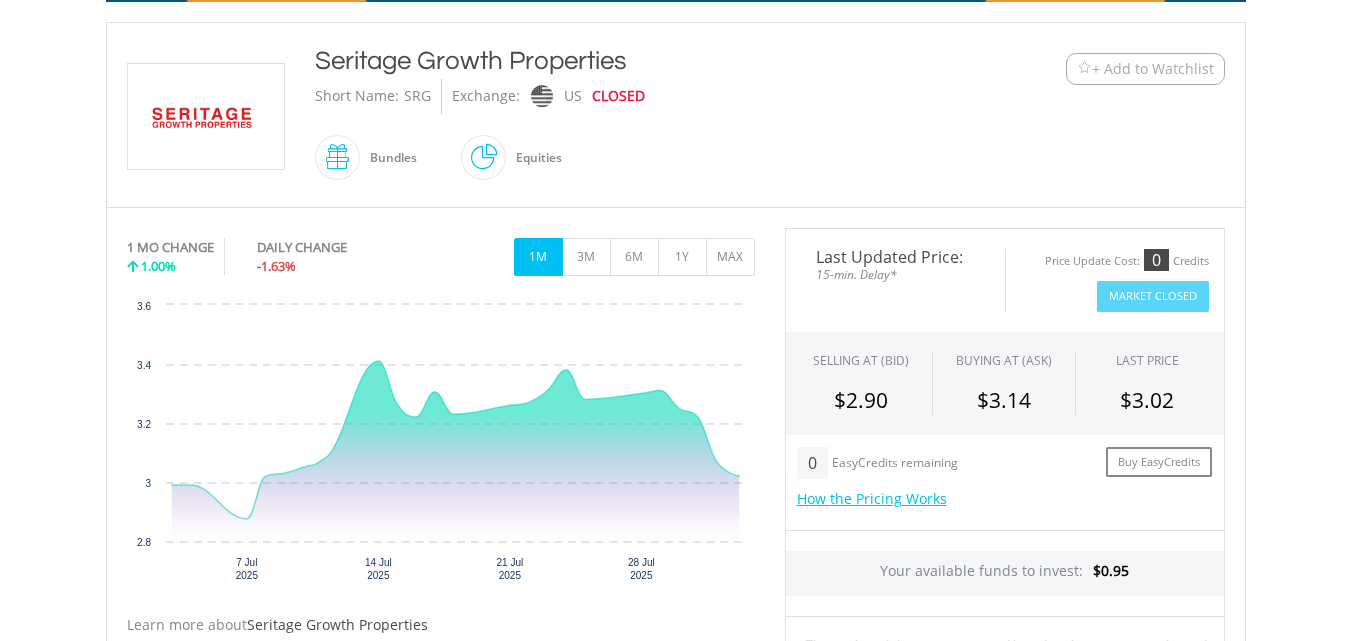 scroll, scrollTop: 518, scrollLeft: 0, axis: vertical 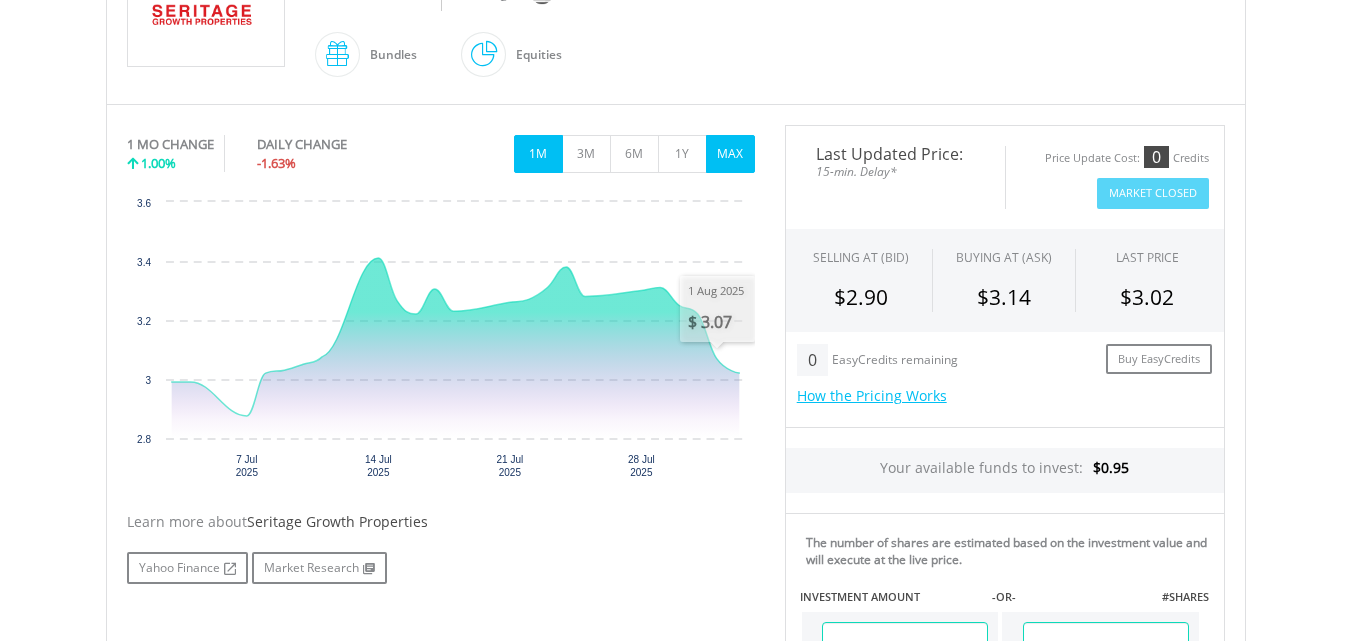 click on "MAX" at bounding box center [730, 154] 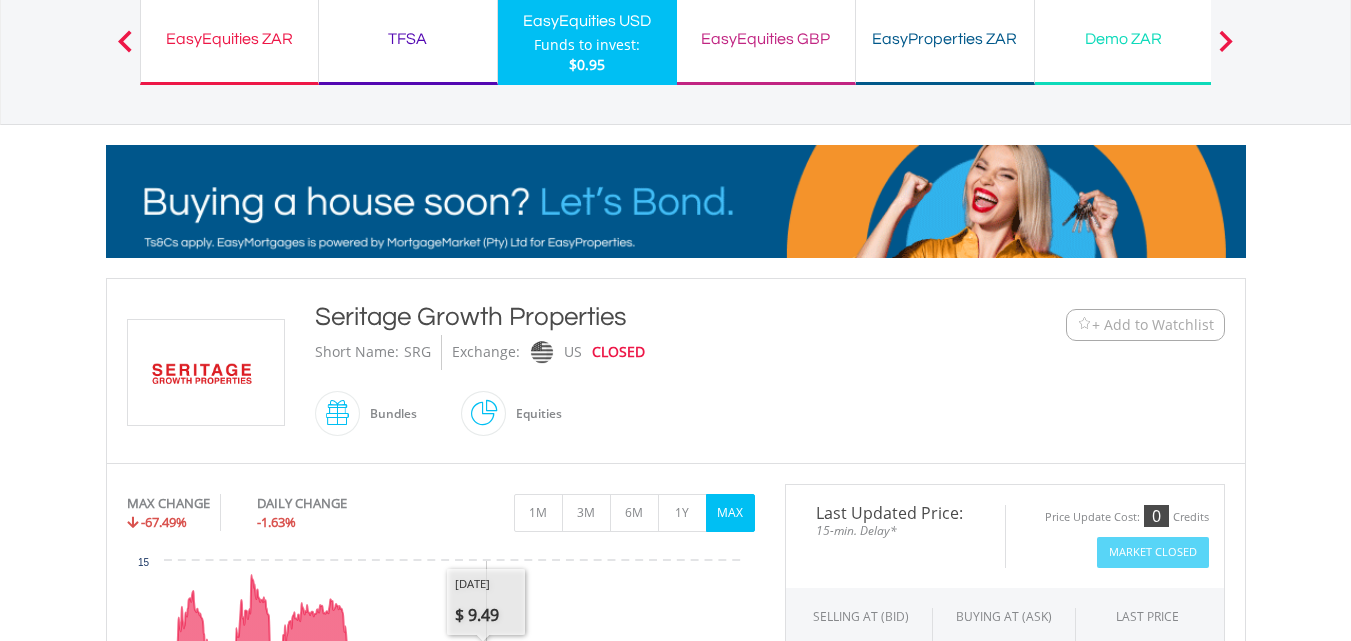 scroll, scrollTop: 5, scrollLeft: 0, axis: vertical 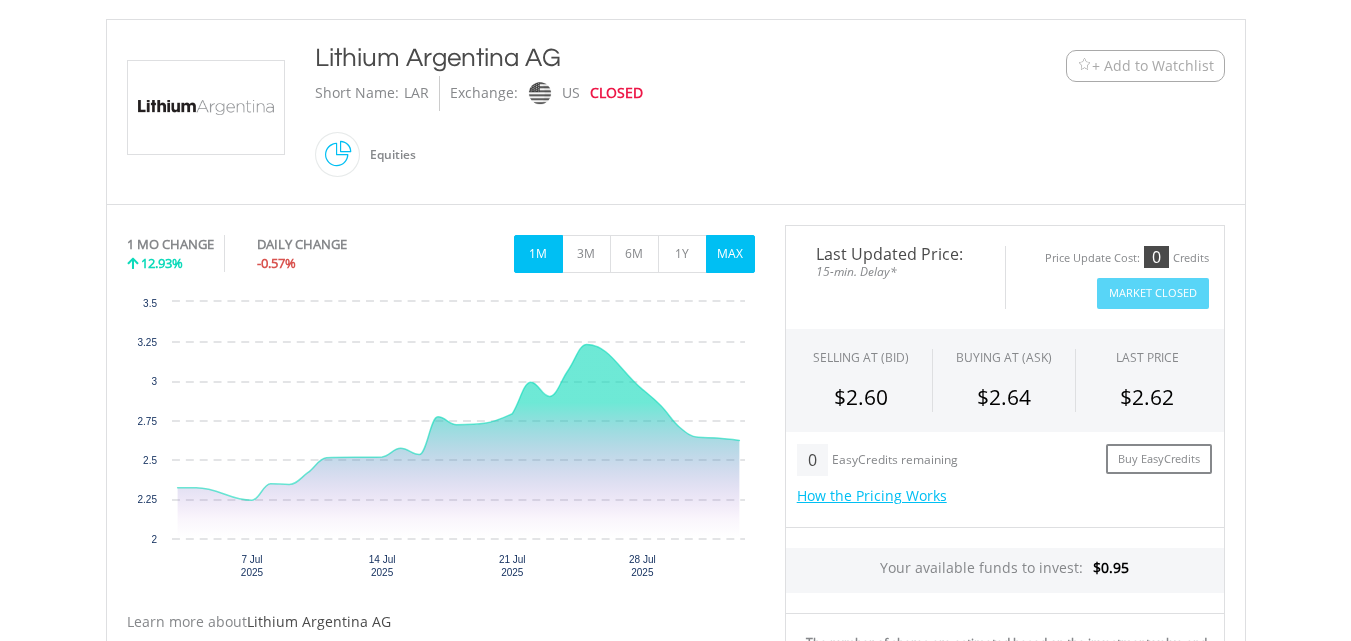click on "MAX" at bounding box center (730, 254) 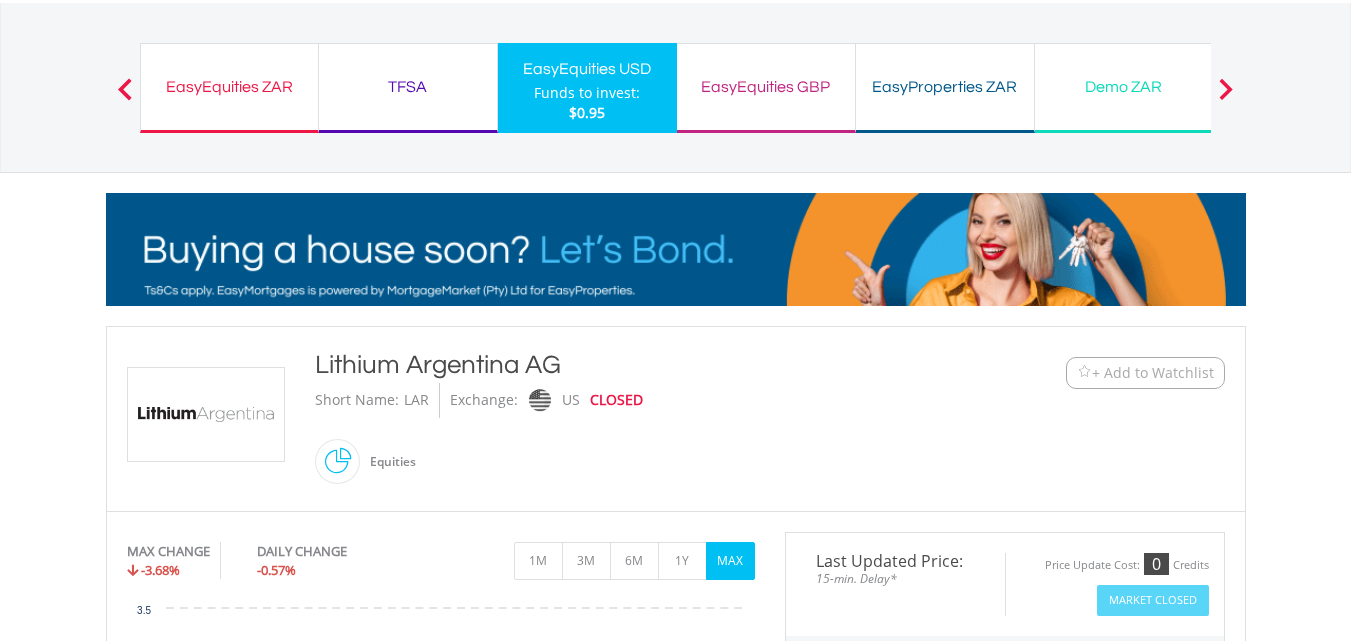 scroll, scrollTop: 0, scrollLeft: 0, axis: both 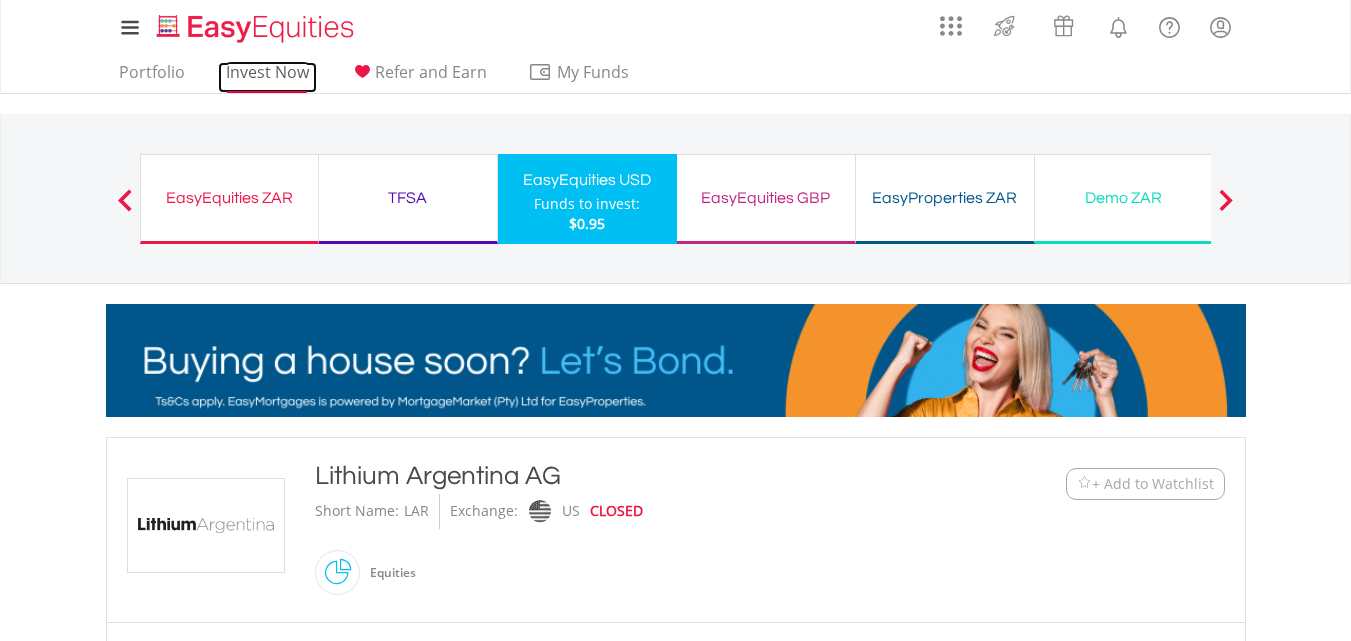 click on "Invest Now" at bounding box center (267, 77) 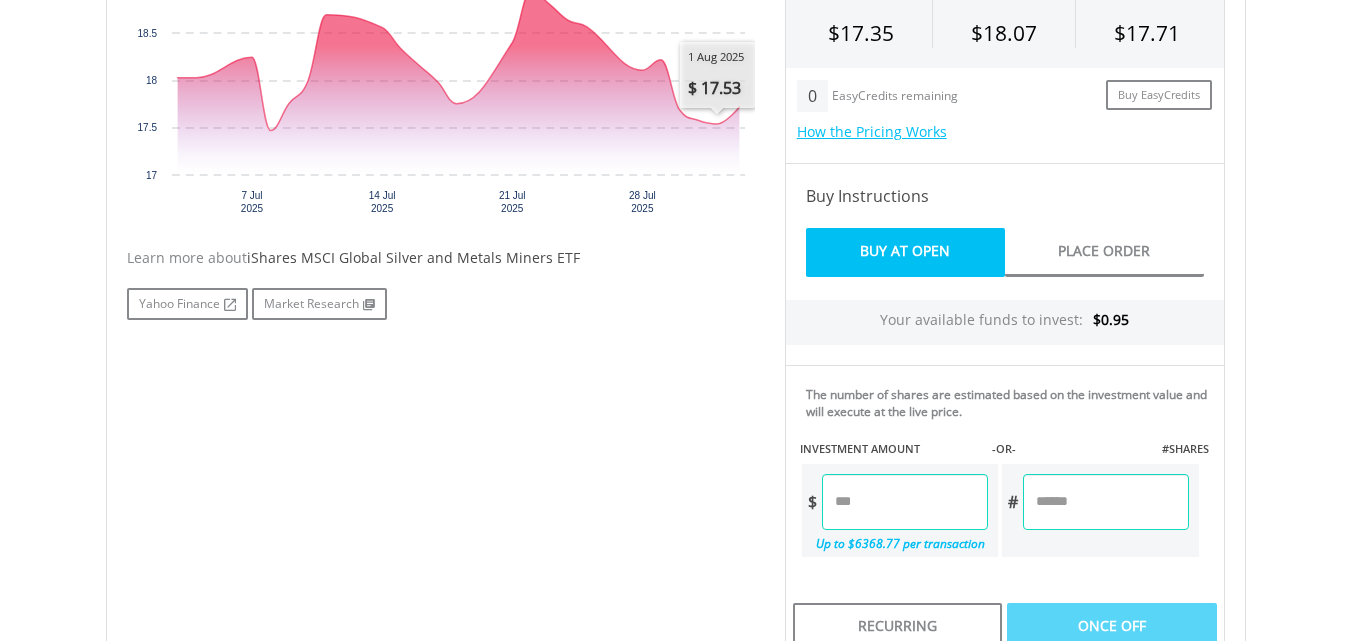 scroll, scrollTop: 783, scrollLeft: 0, axis: vertical 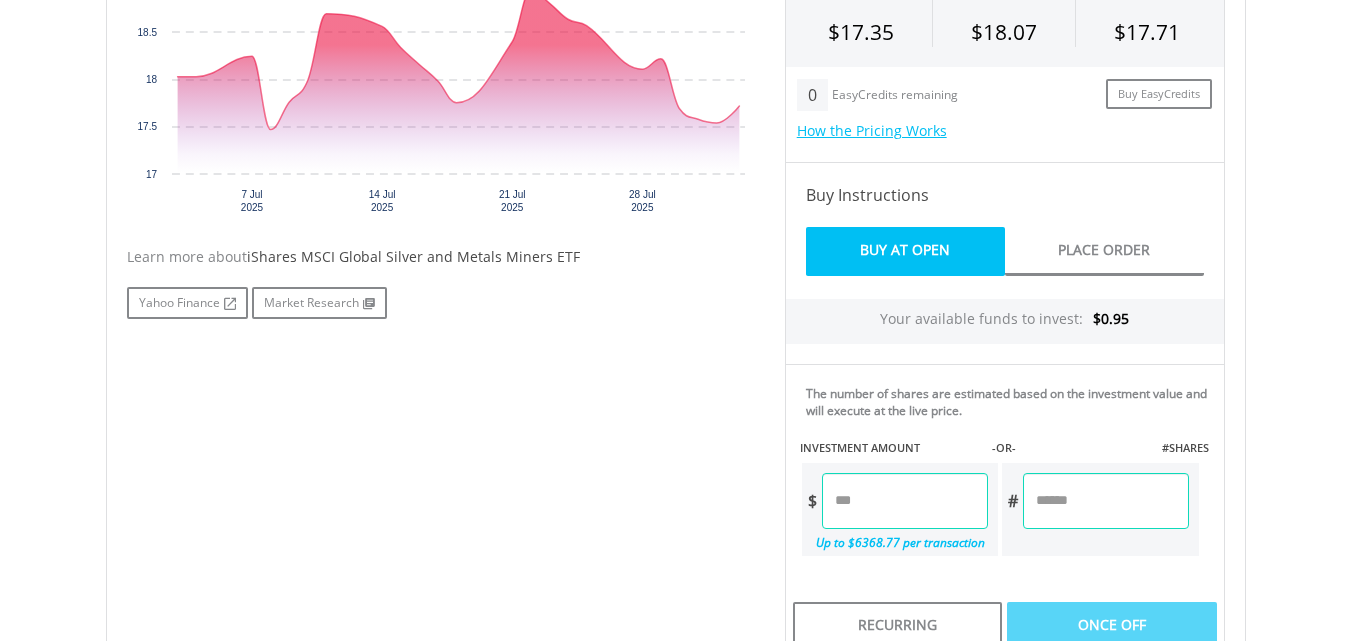 click at bounding box center [905, 501] 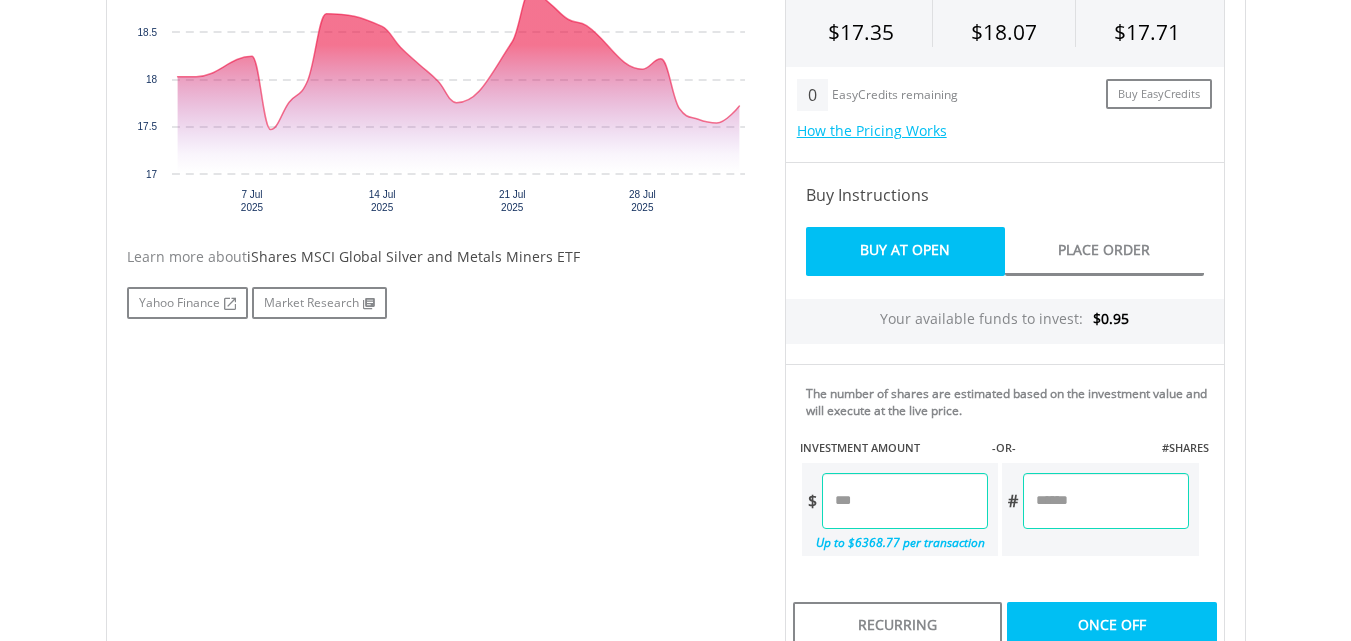type on "****" 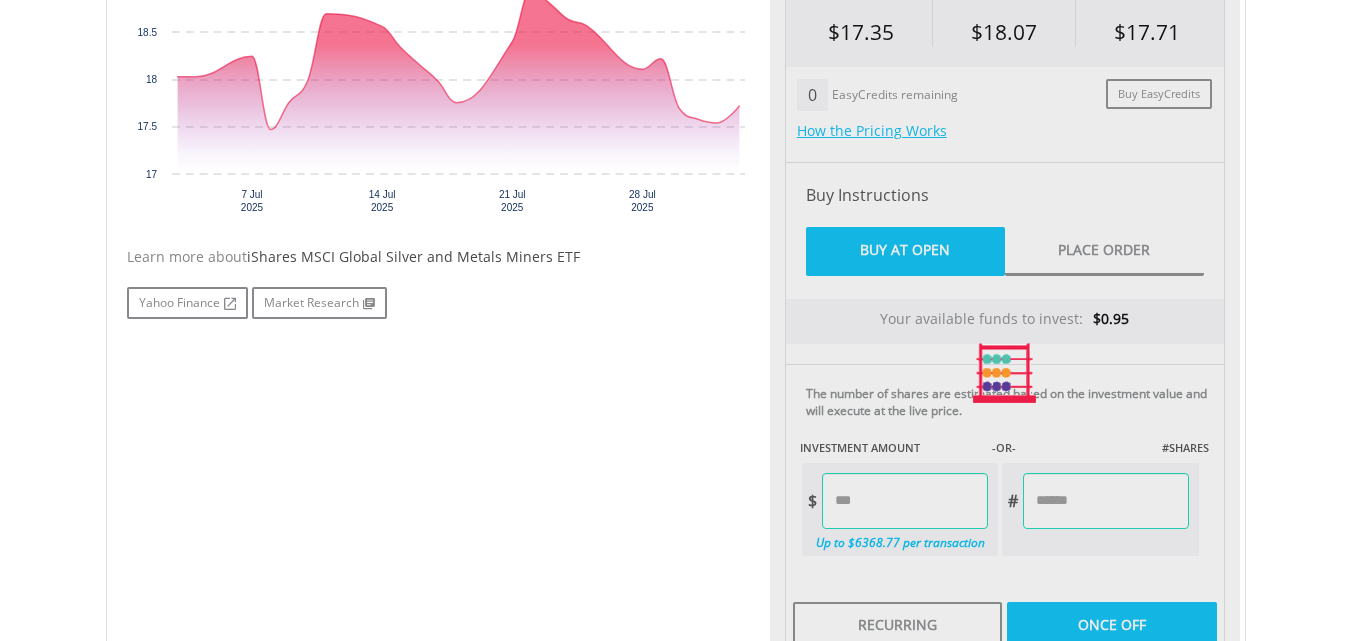 scroll, scrollTop: 915, scrollLeft: 0, axis: vertical 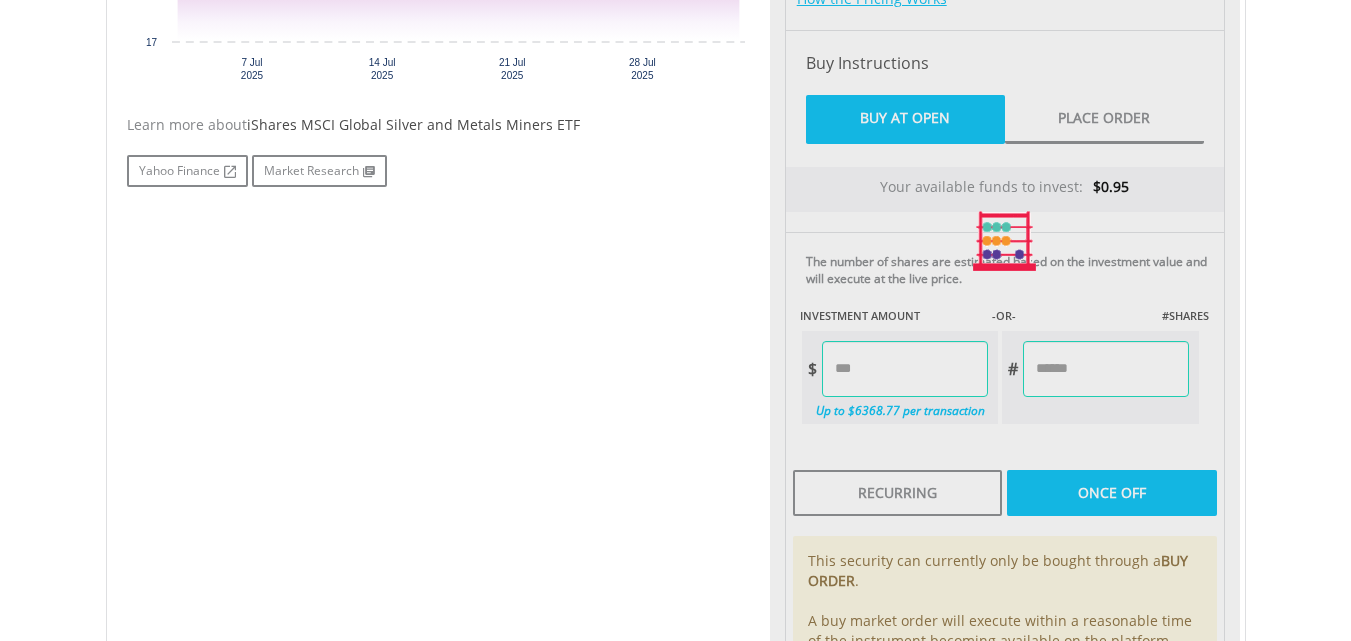 type on "*****" 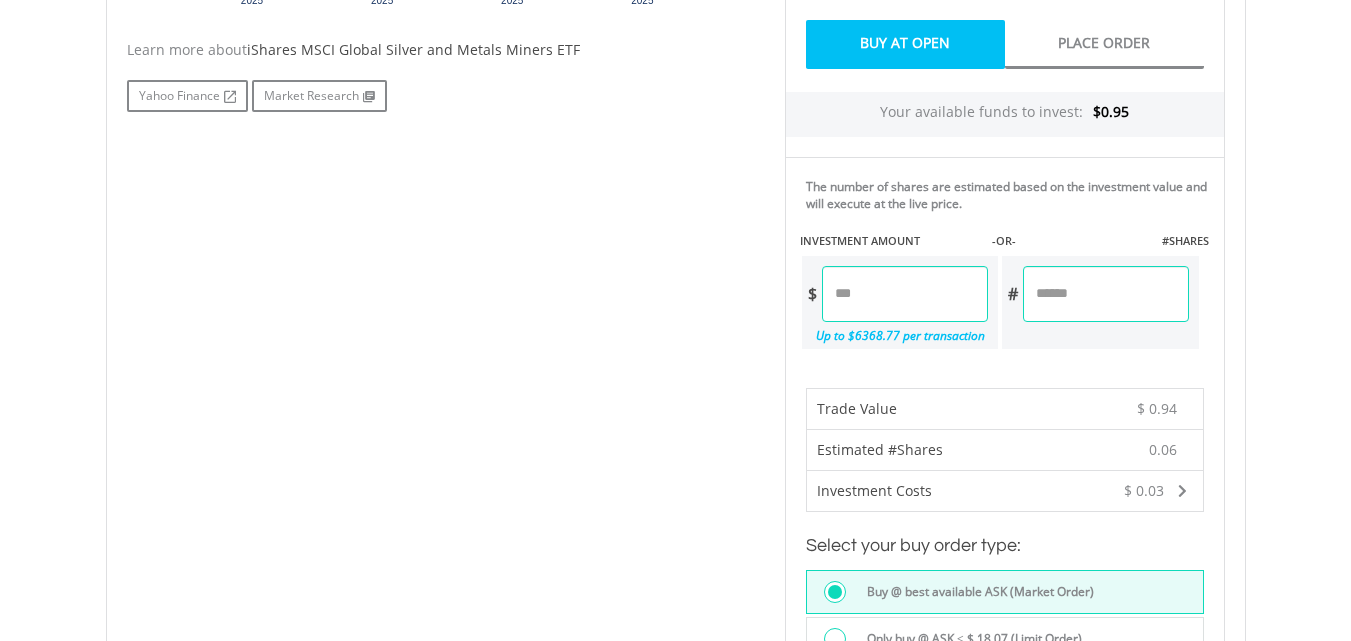scroll, scrollTop: 980, scrollLeft: 0, axis: vertical 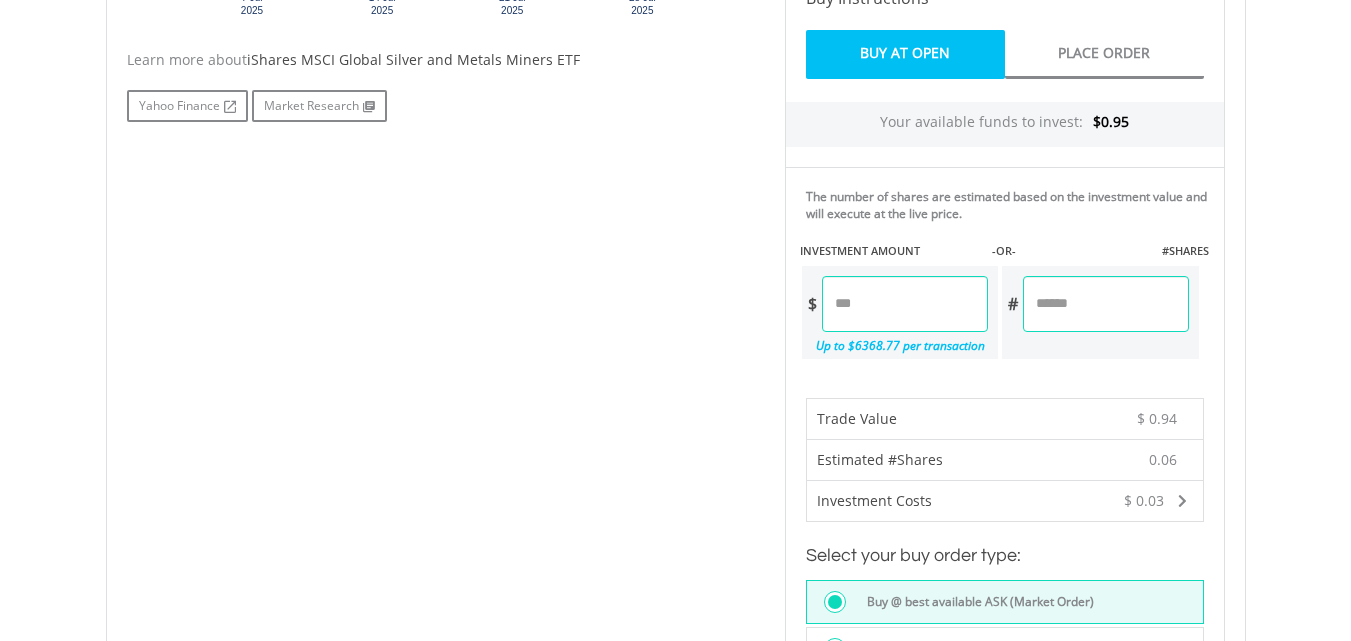 click on "****" at bounding box center (905, 304) 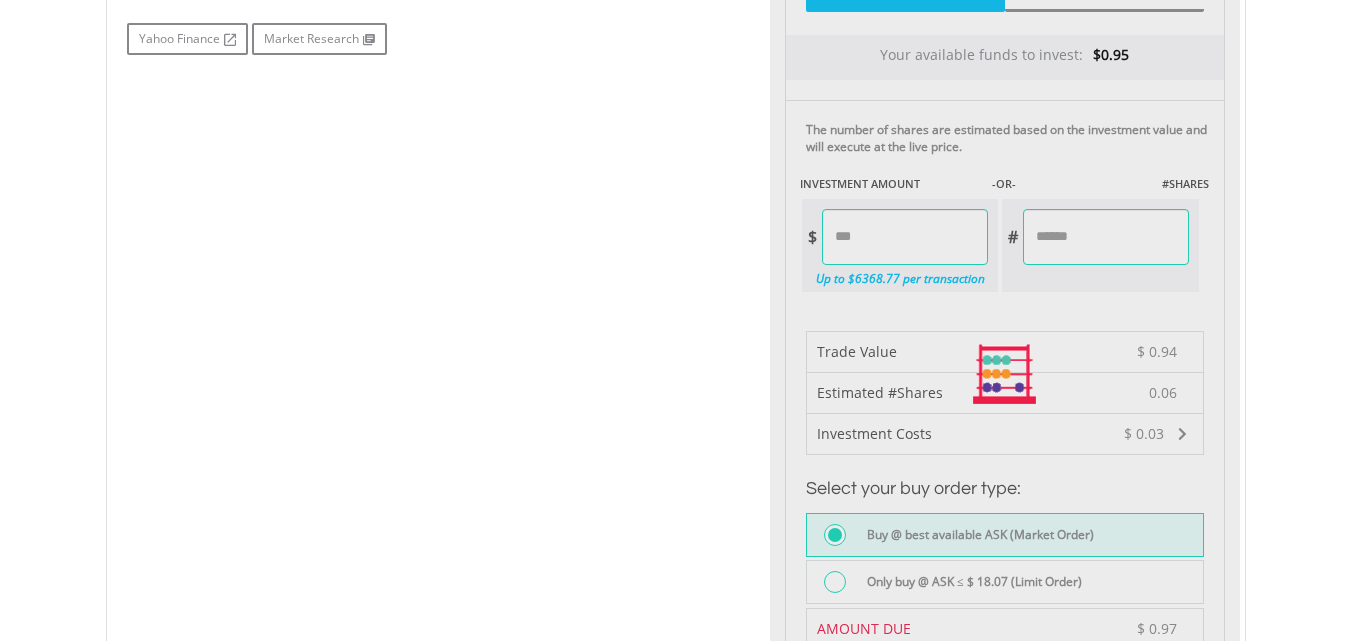 type on "******" 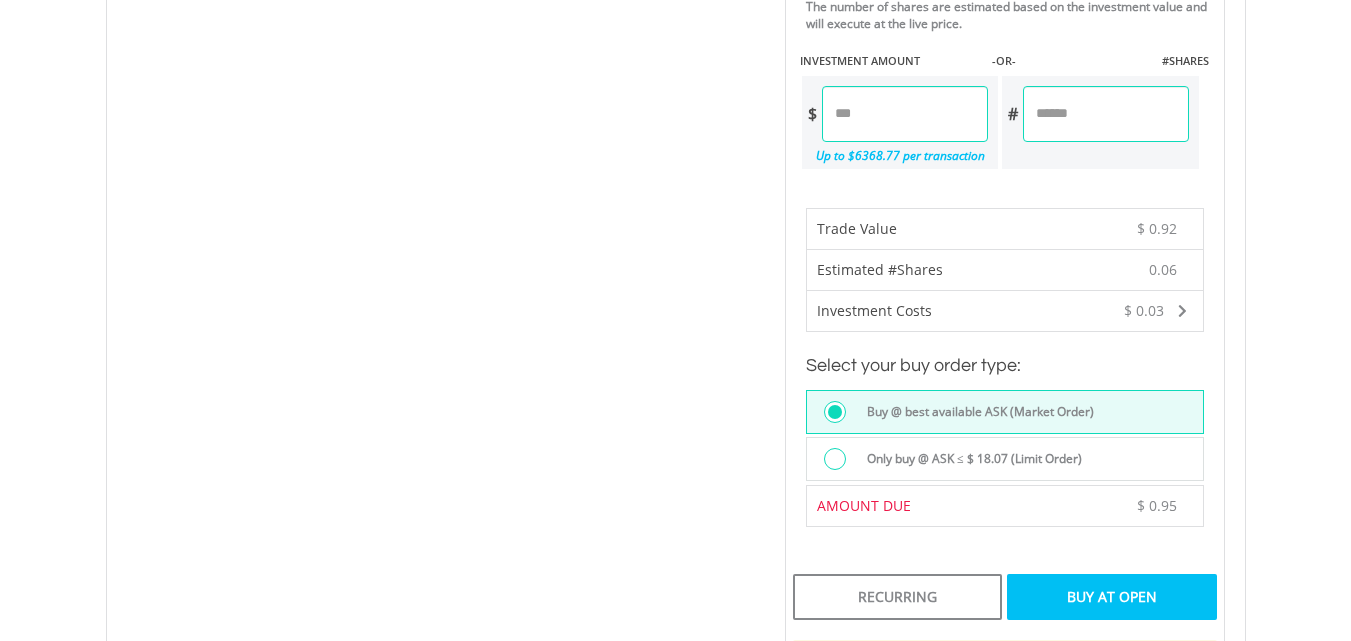 scroll, scrollTop: 1211, scrollLeft: 0, axis: vertical 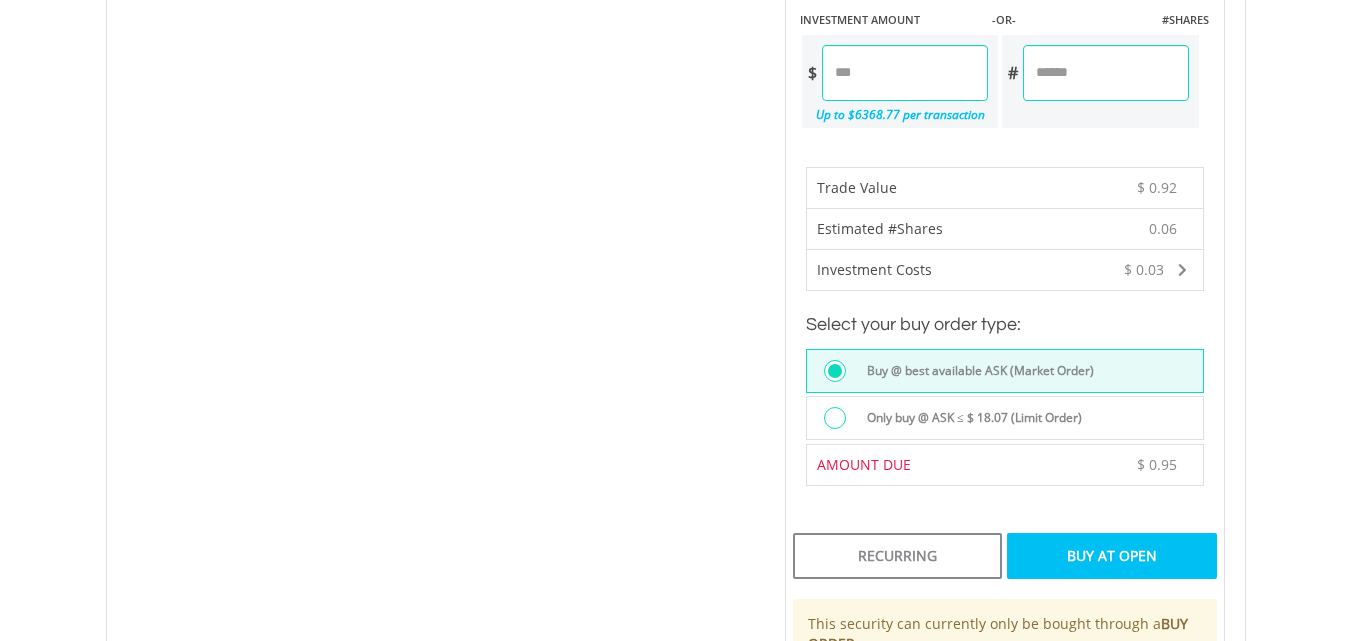 click on "Buy At Open" at bounding box center [1111, 556] 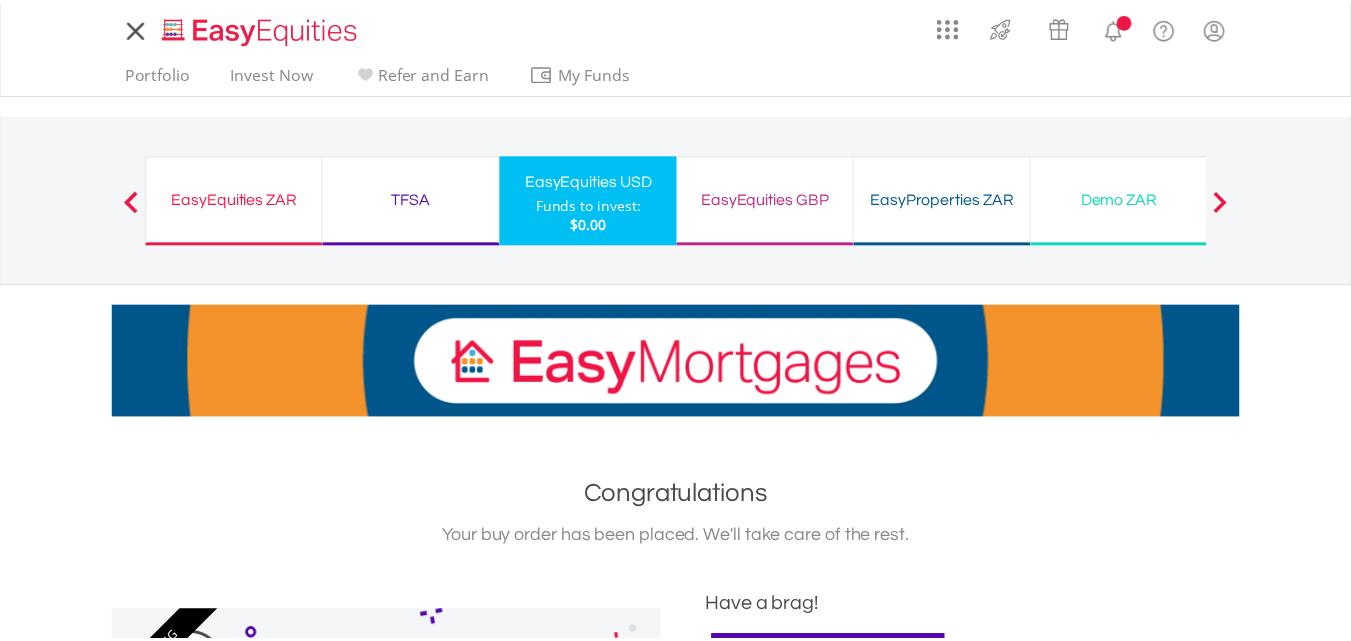 scroll, scrollTop: 0, scrollLeft: 0, axis: both 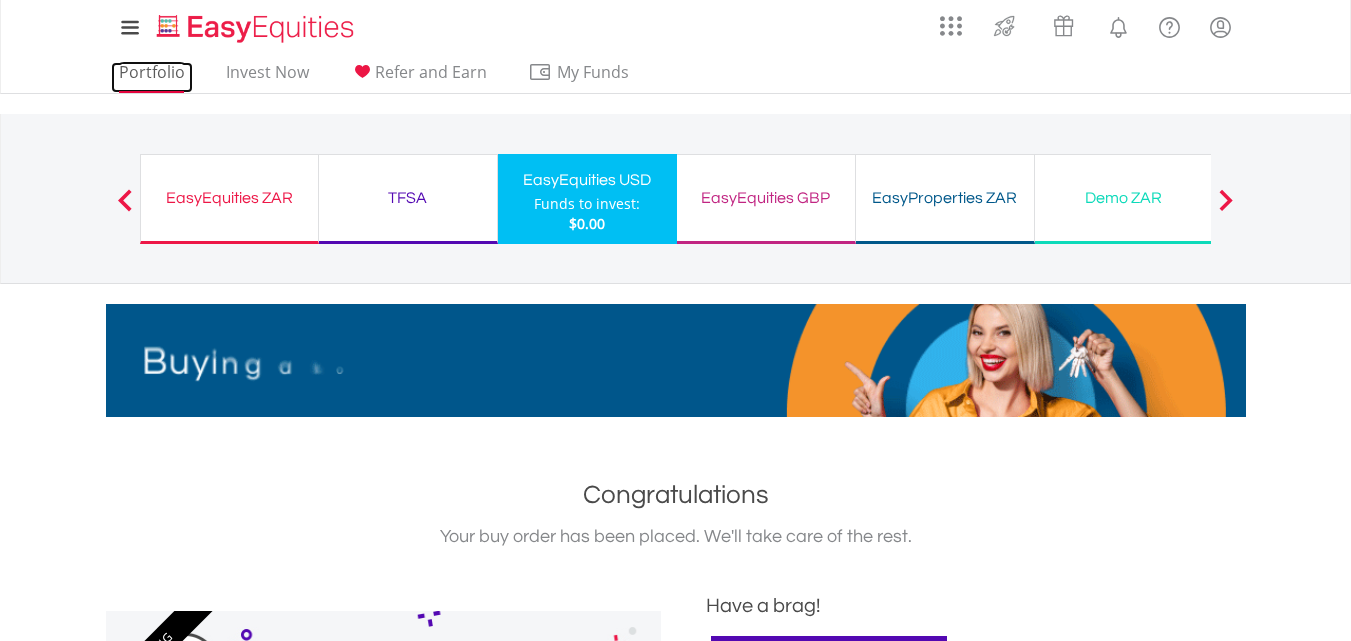 click on "Portfolio" at bounding box center [152, 77] 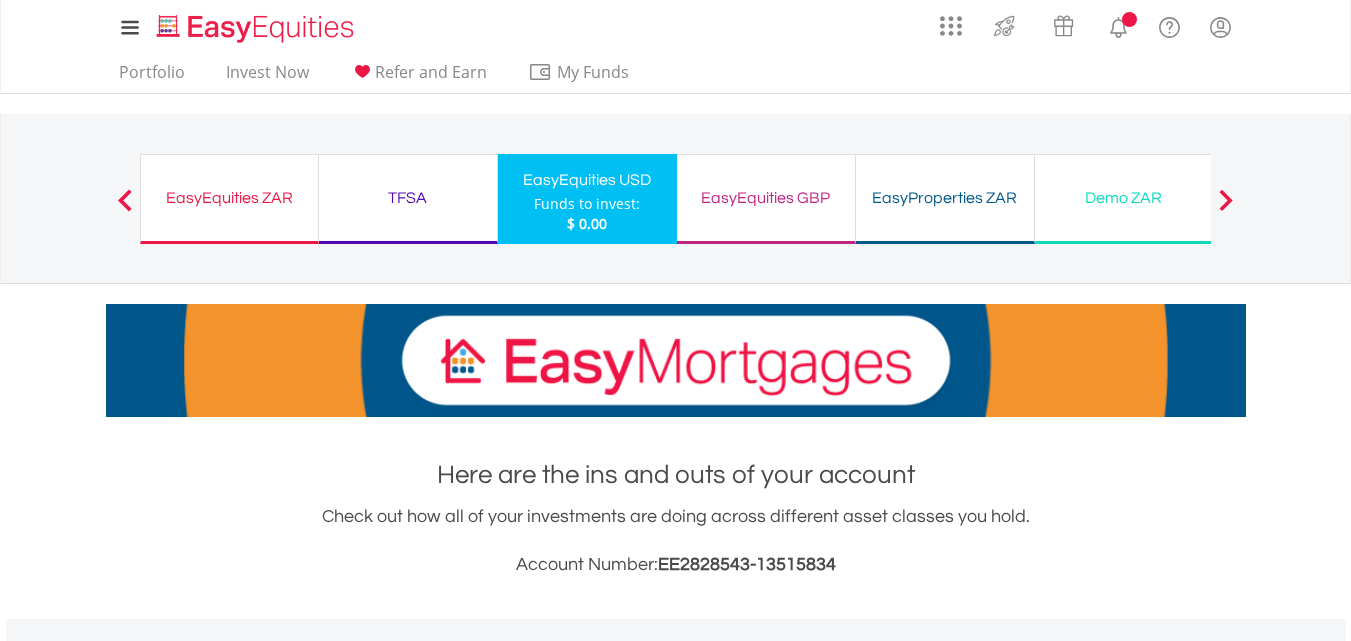 scroll, scrollTop: 516, scrollLeft: 0, axis: vertical 